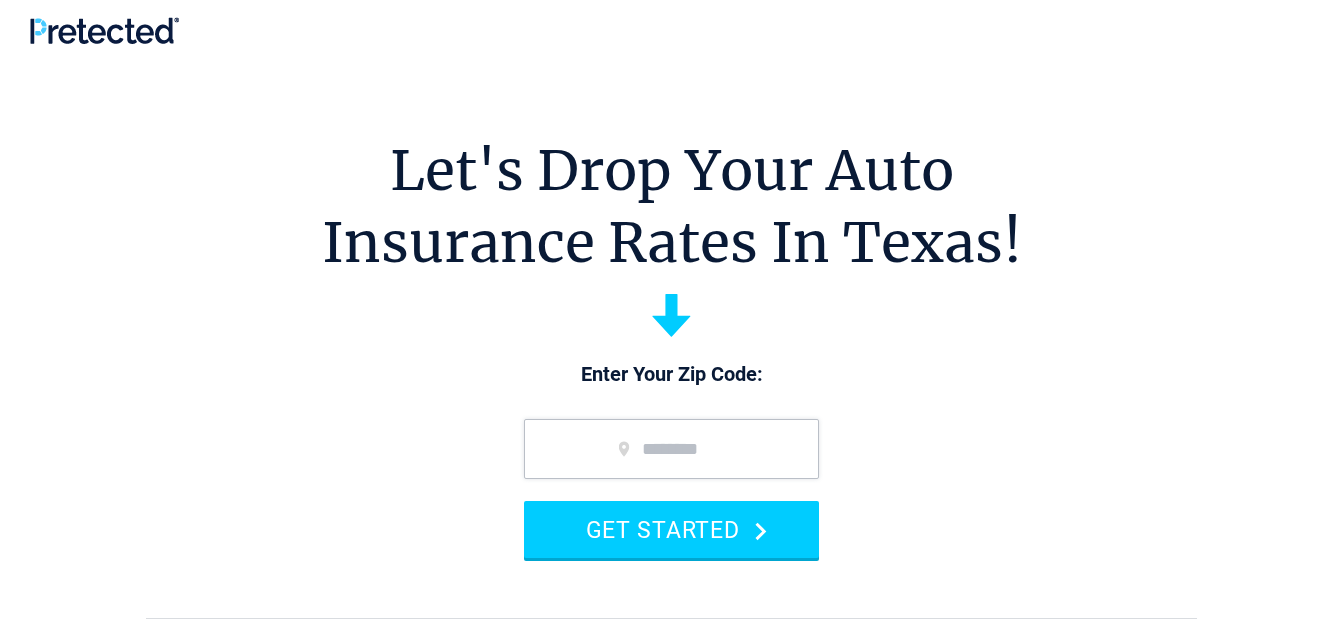 scroll, scrollTop: 0, scrollLeft: 0, axis: both 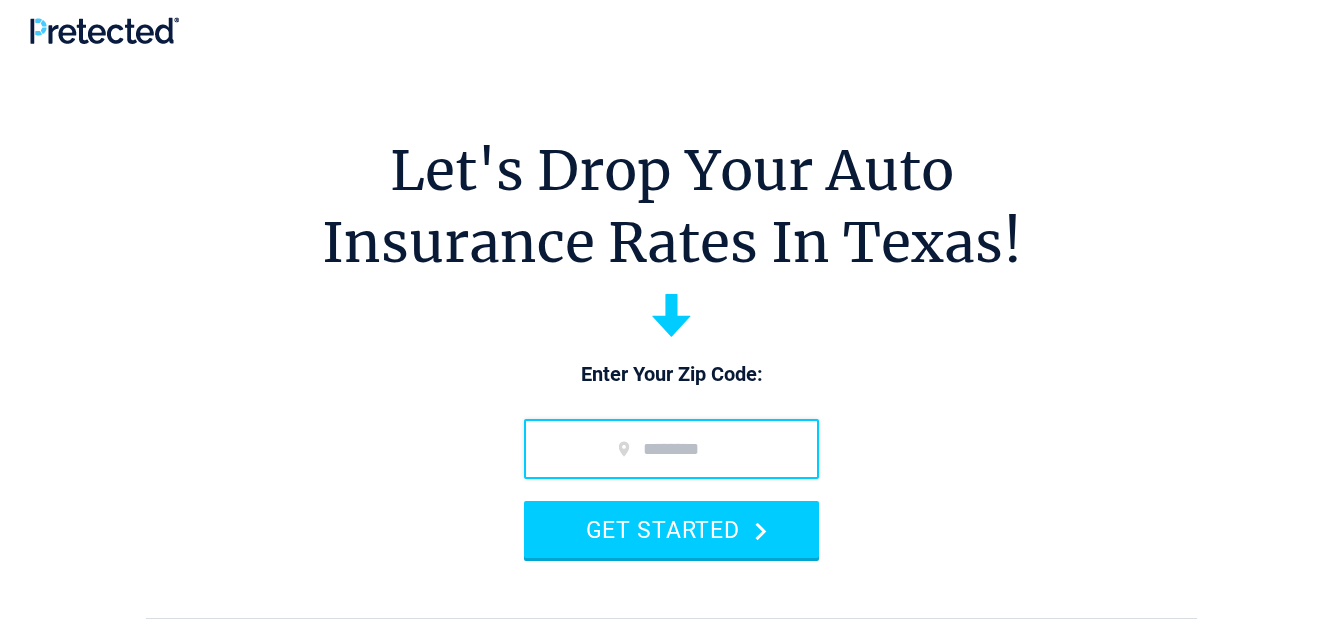 click at bounding box center (671, 449) 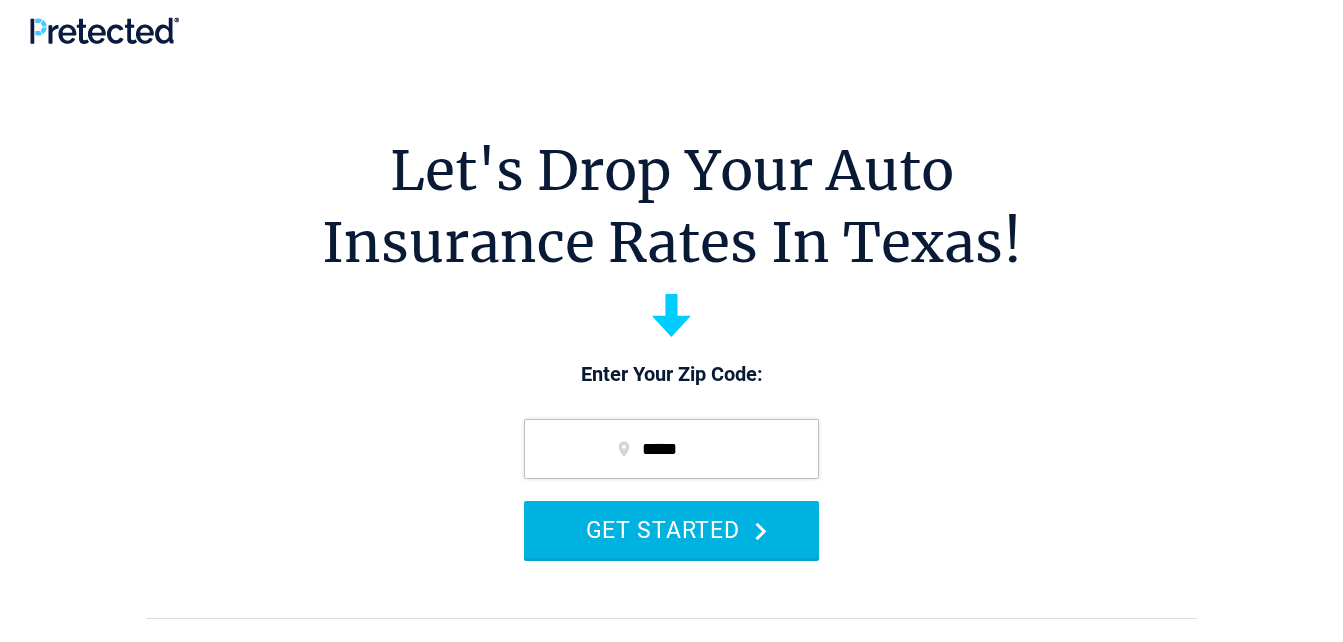type on "*****" 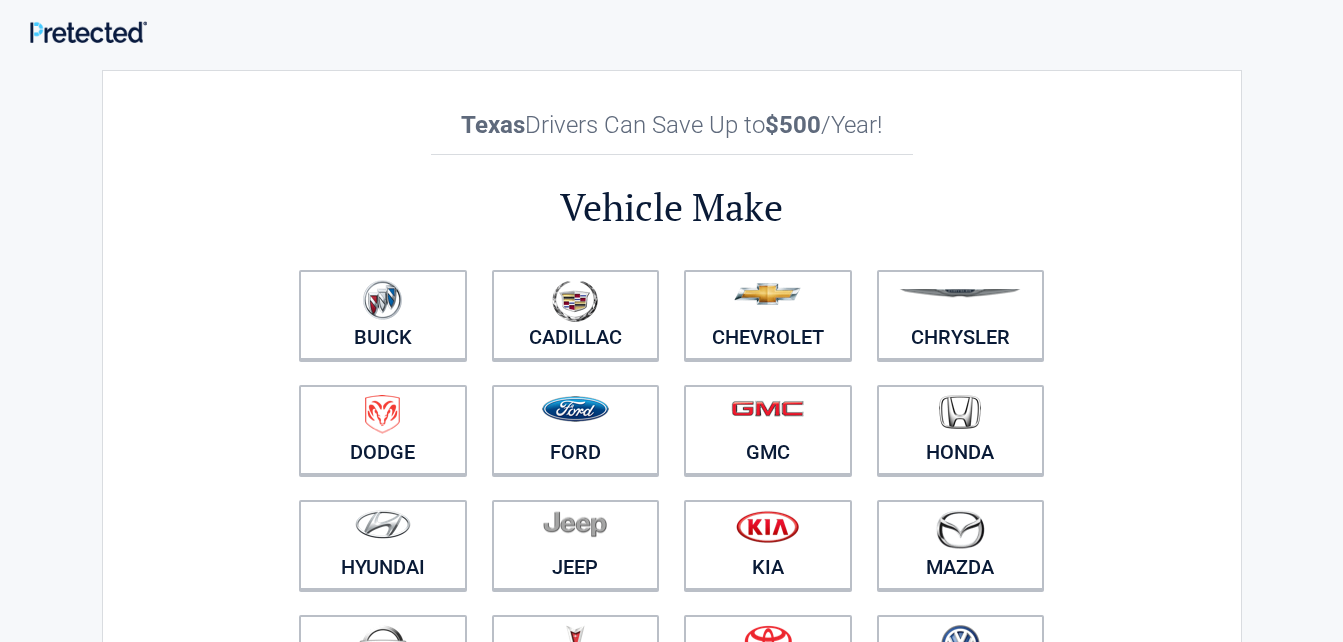 scroll, scrollTop: 0, scrollLeft: 0, axis: both 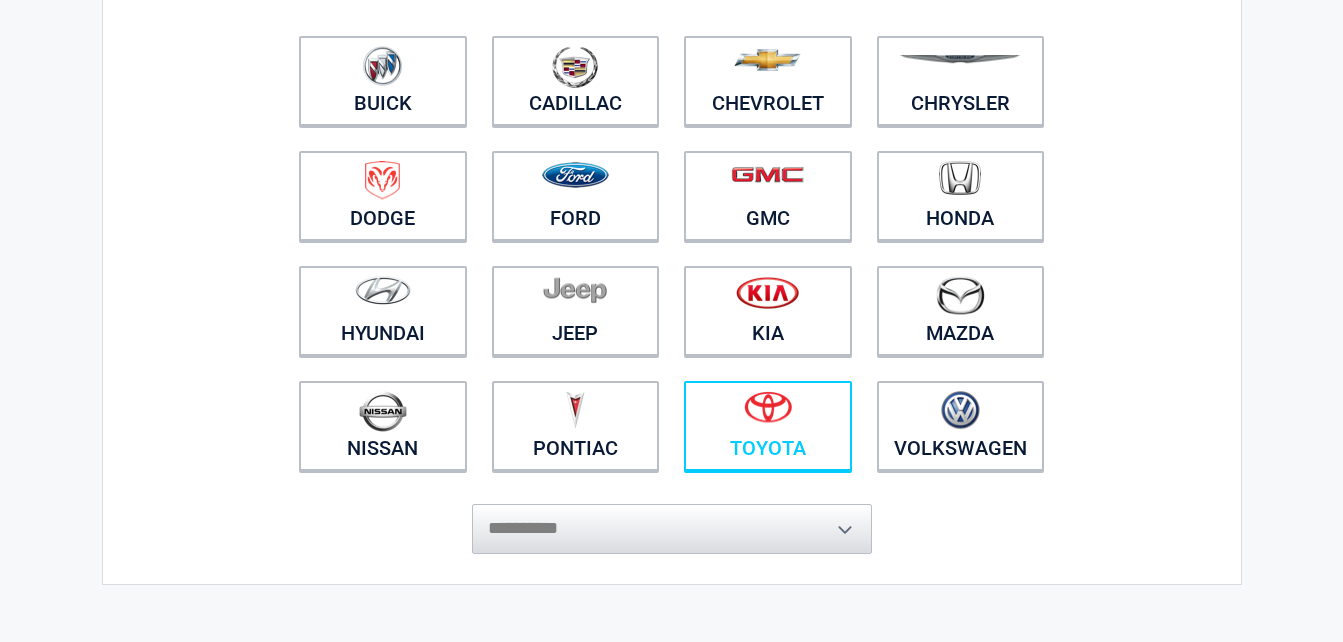 click on "Toyota" at bounding box center [768, 426] 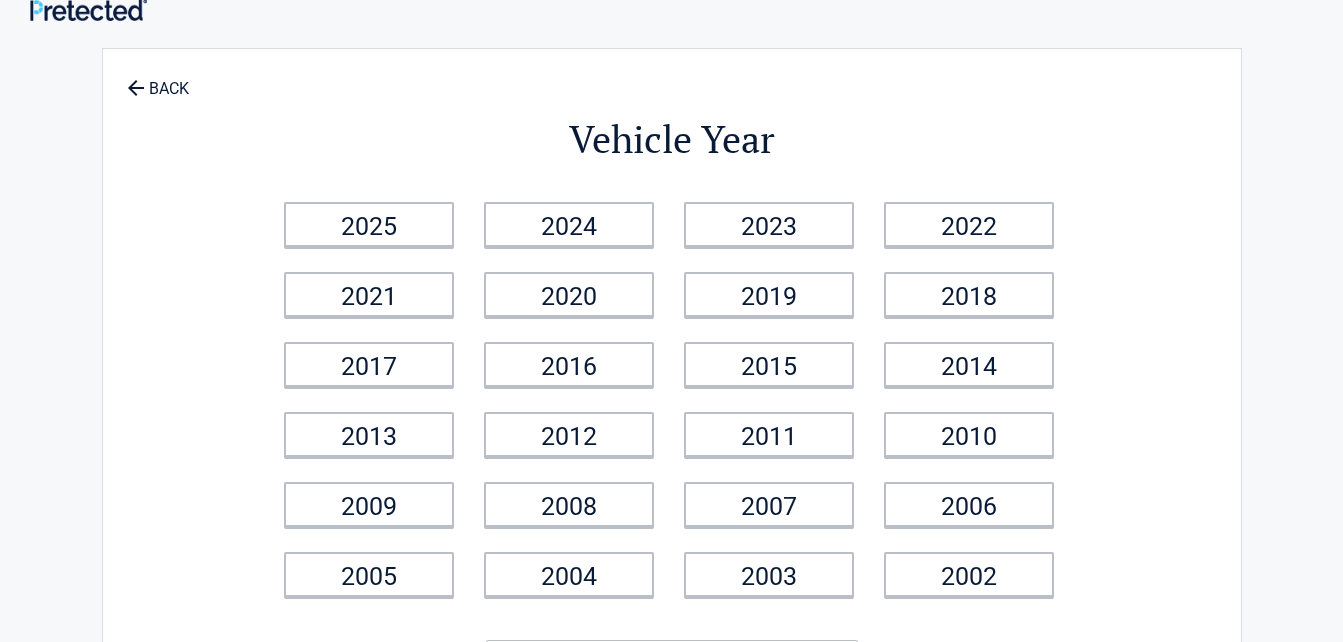 scroll, scrollTop: 0, scrollLeft: 0, axis: both 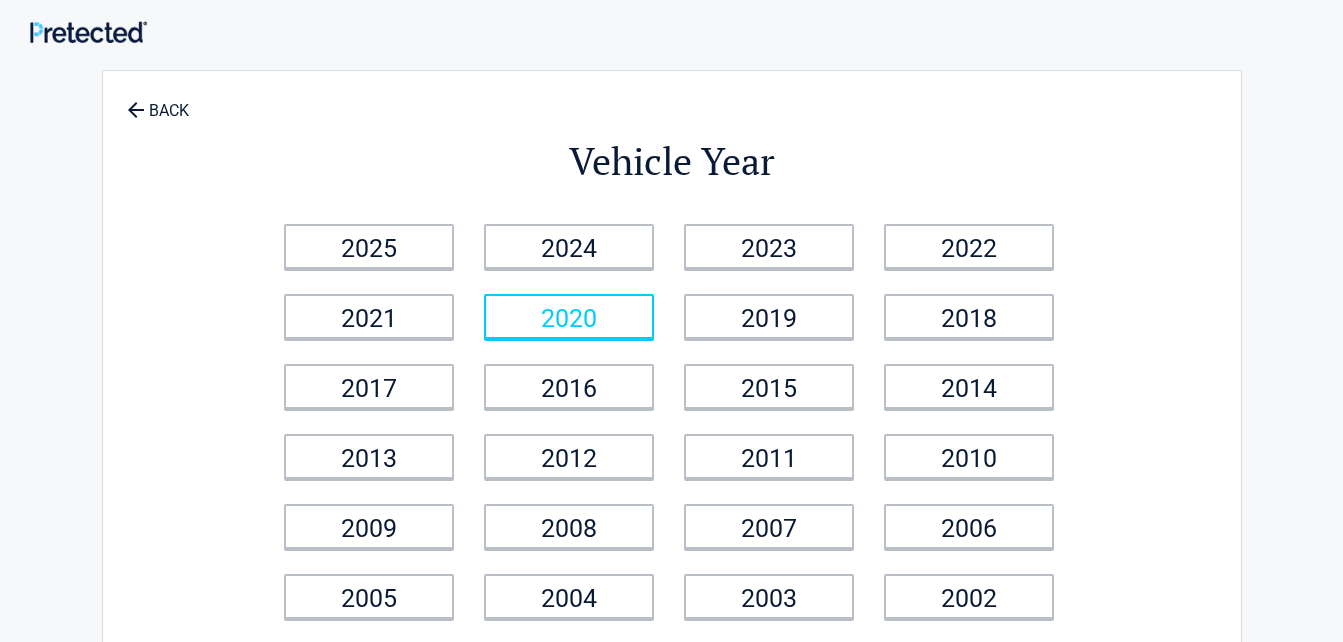 click on "2020" at bounding box center [569, 316] 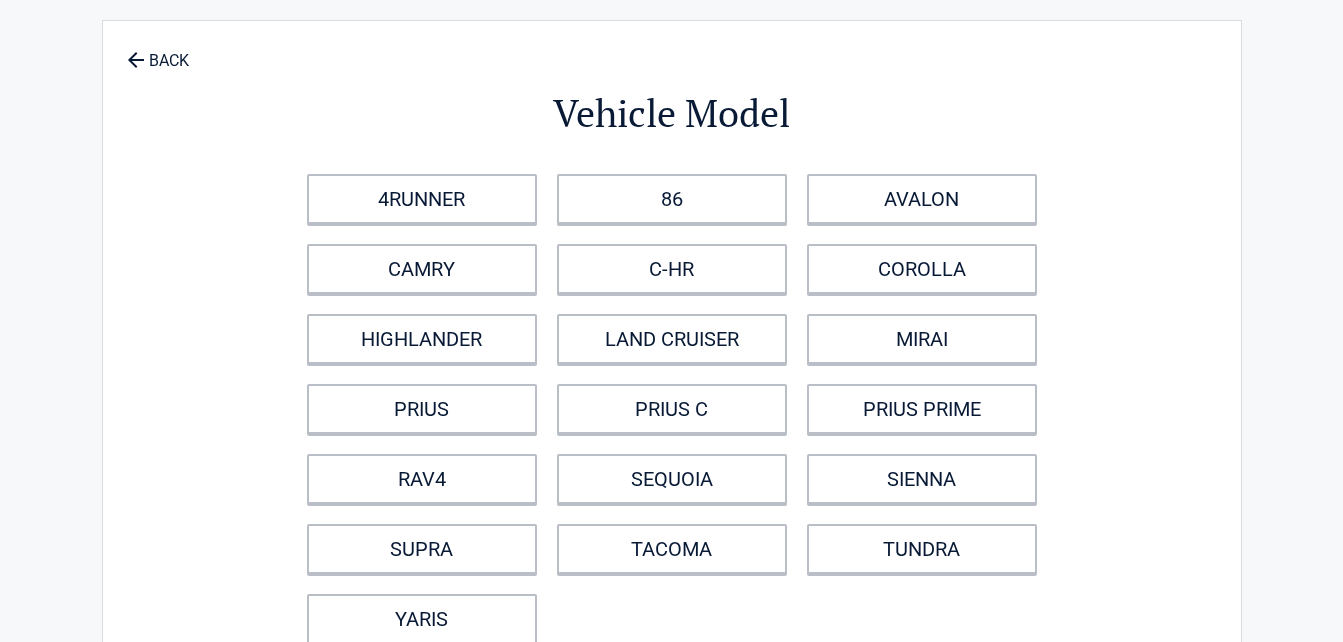 scroll, scrollTop: 51, scrollLeft: 0, axis: vertical 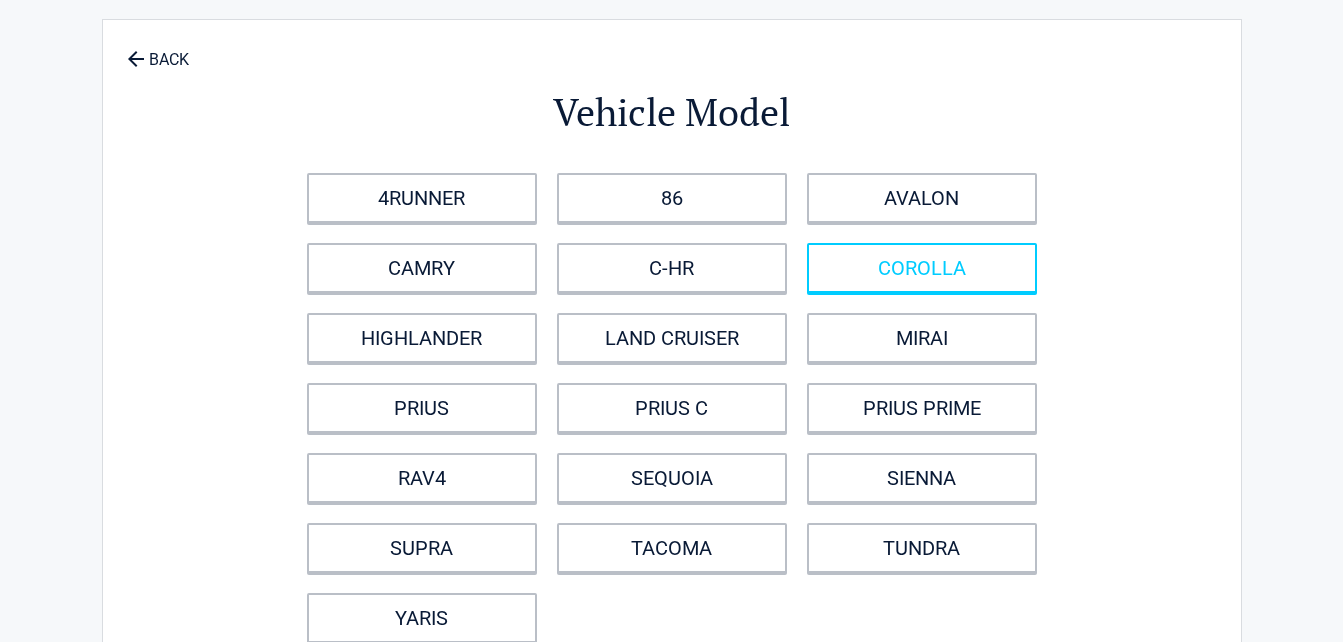 click on "COROLLA" at bounding box center [922, 268] 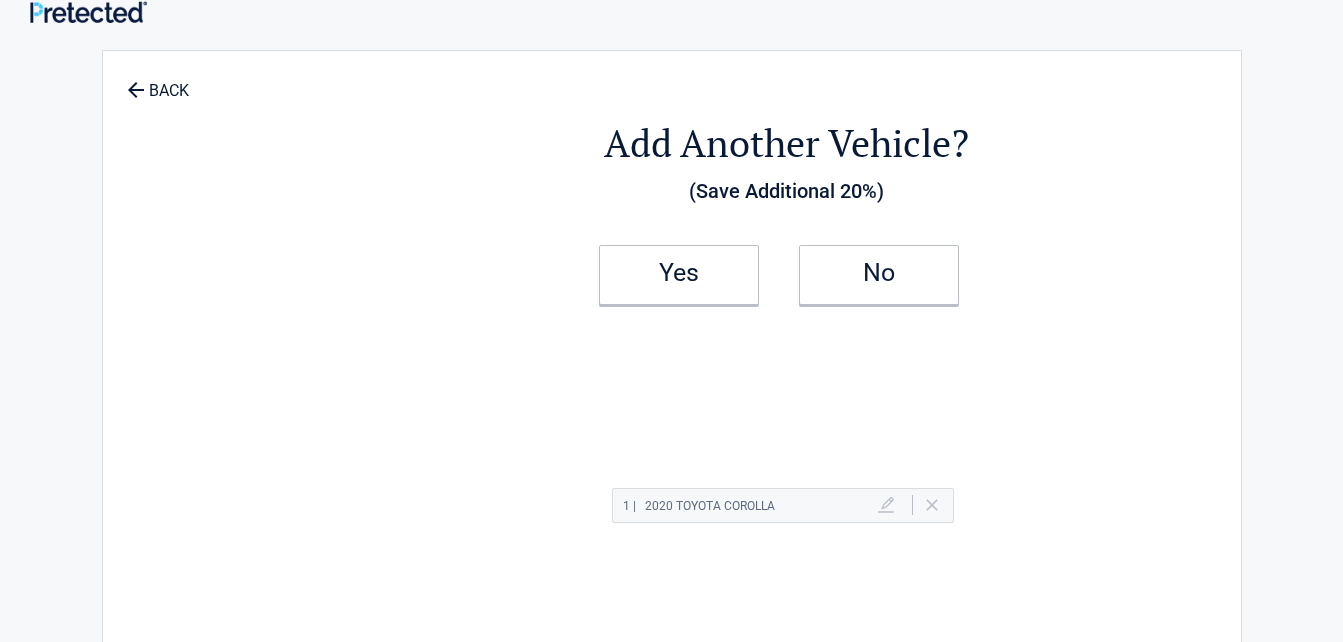 scroll, scrollTop: 0, scrollLeft: 0, axis: both 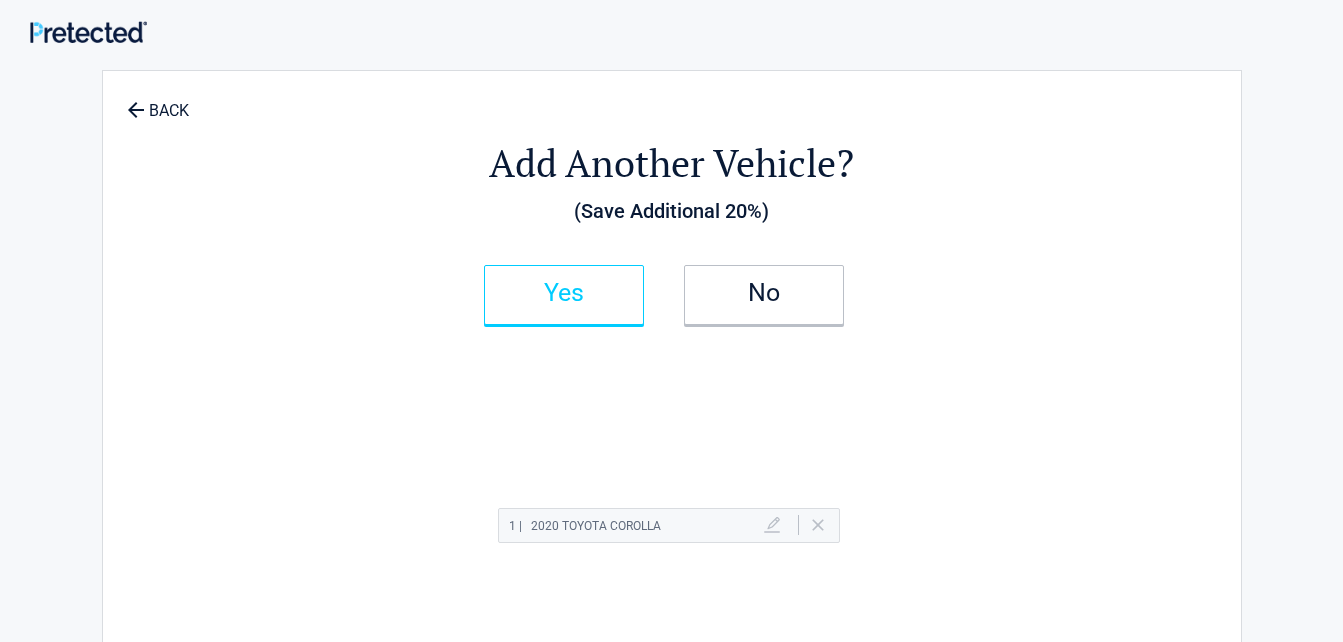 click on "Yes" at bounding box center (564, 293) 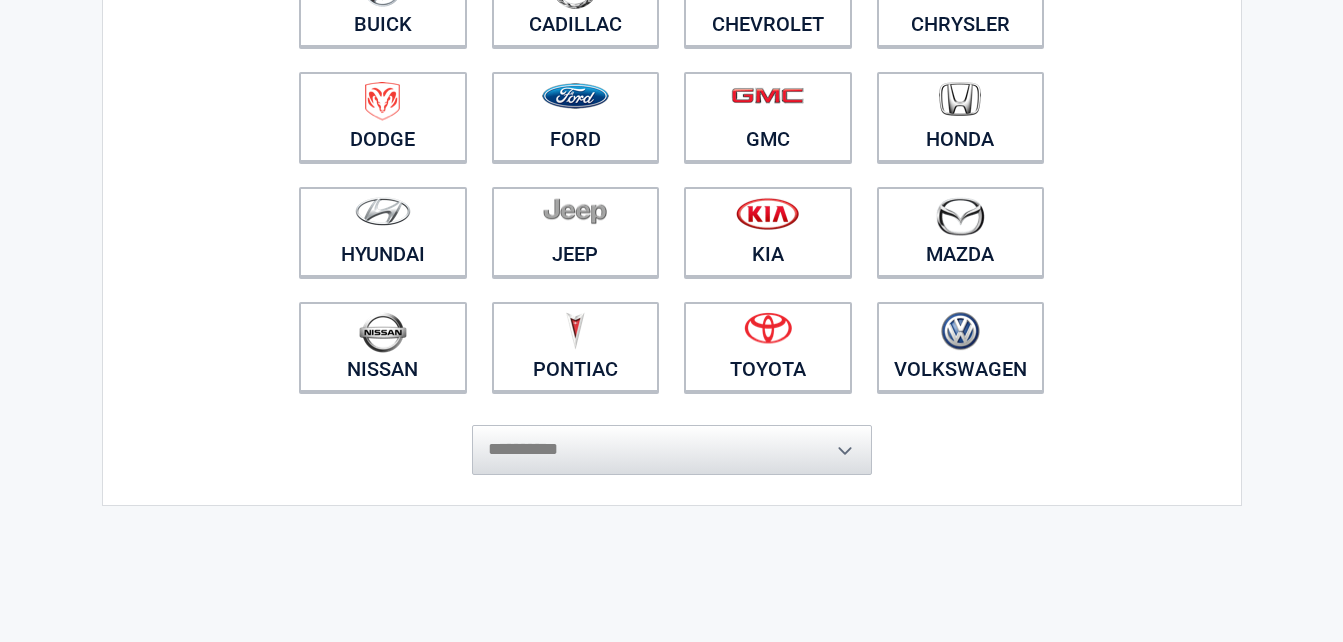 scroll, scrollTop: 314, scrollLeft: 0, axis: vertical 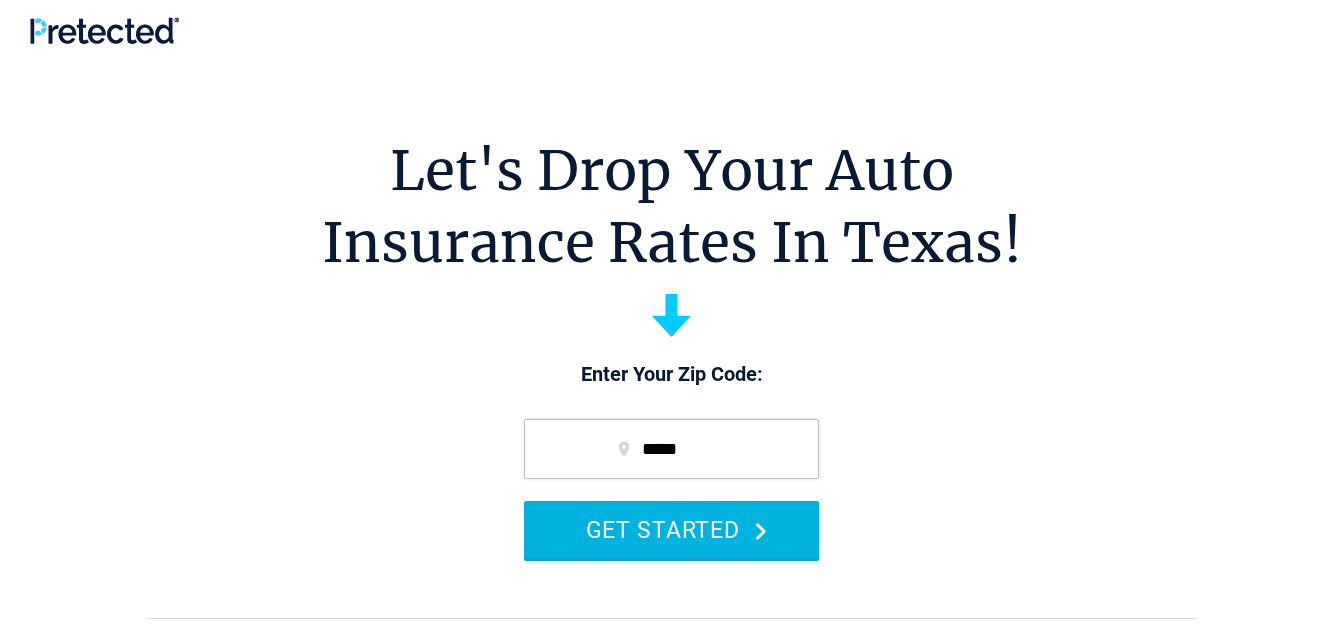 click on "GET STARTED" at bounding box center [671, 529] 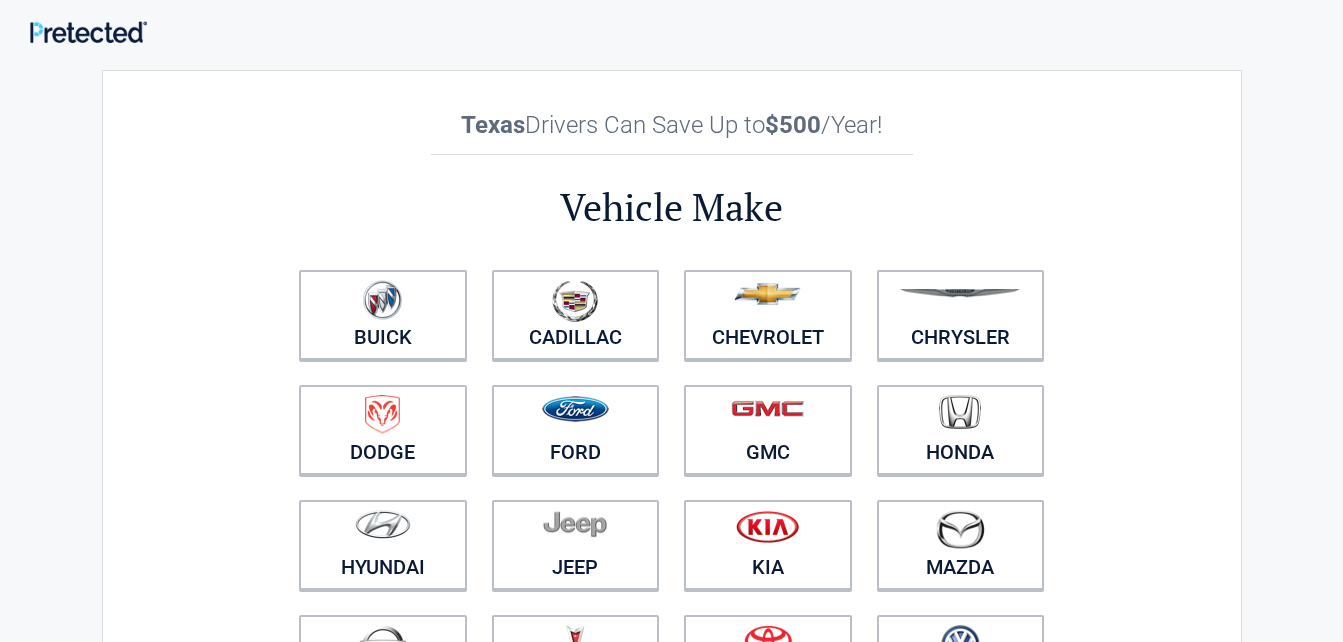 scroll, scrollTop: 0, scrollLeft: 0, axis: both 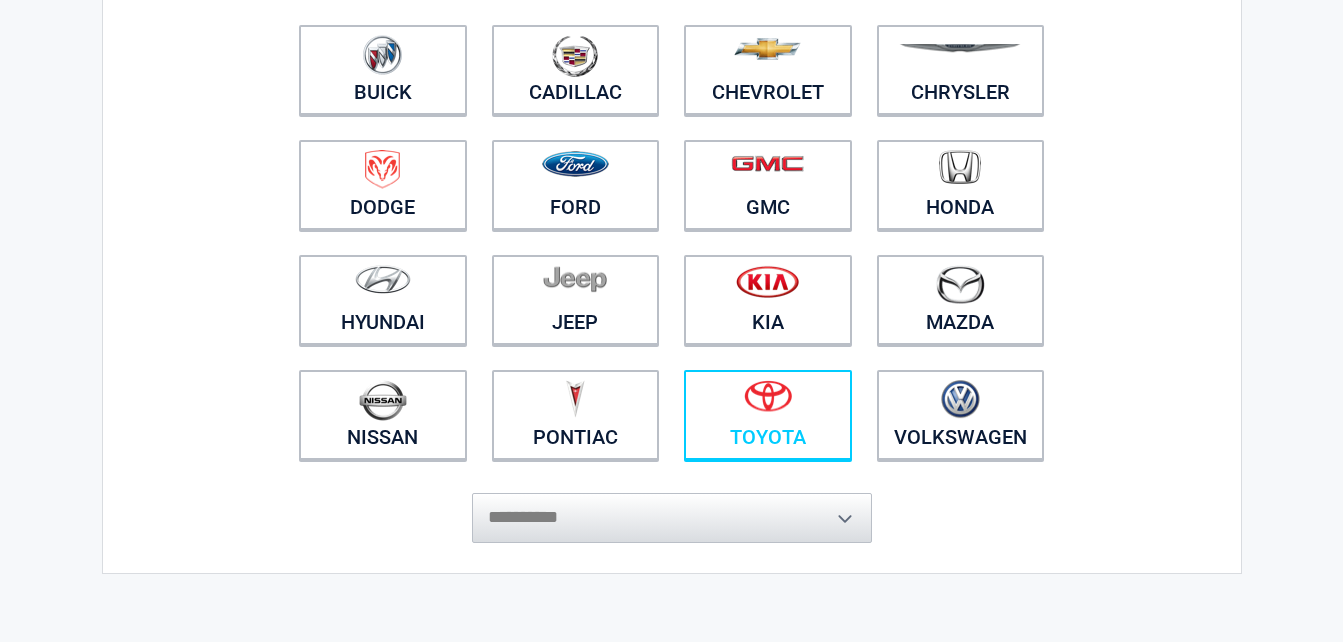 click at bounding box center [768, 402] 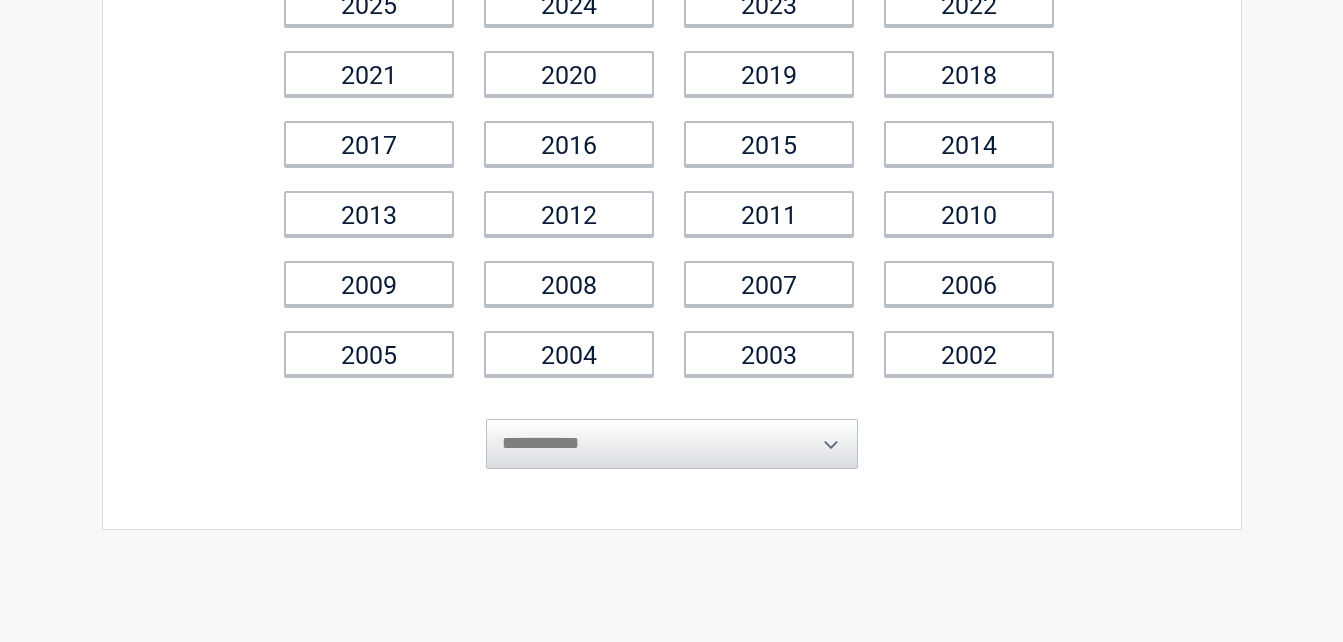 scroll, scrollTop: 0, scrollLeft: 0, axis: both 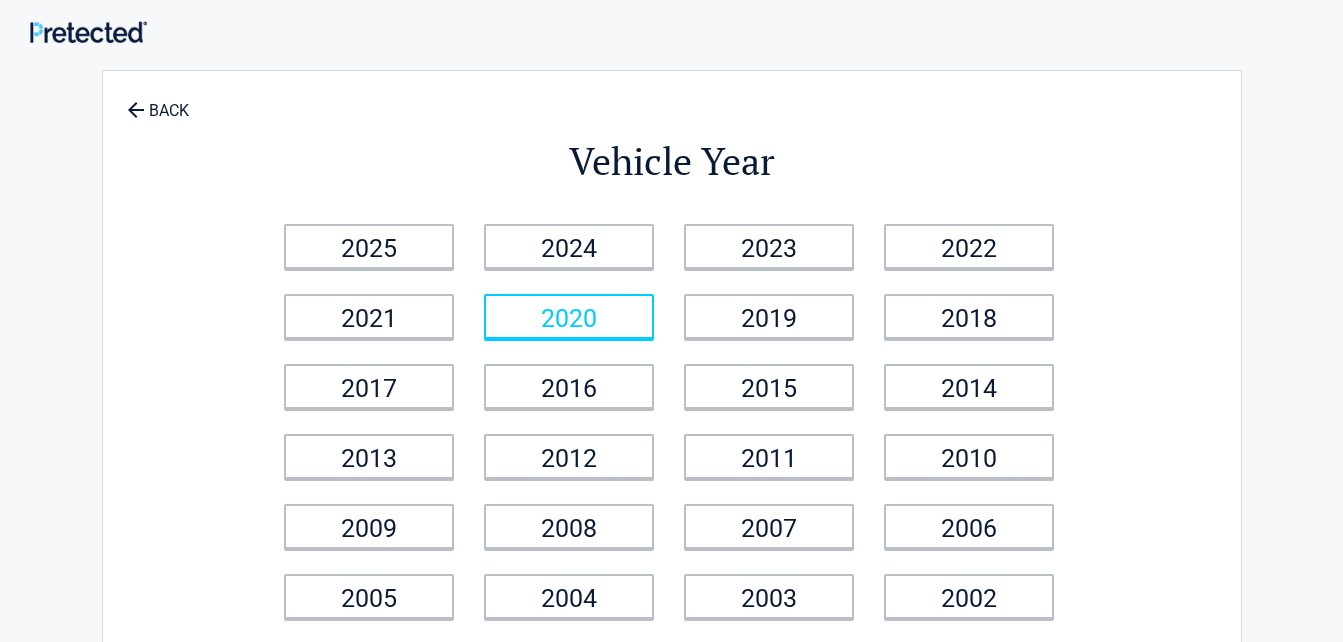 click on "2020" at bounding box center (569, 316) 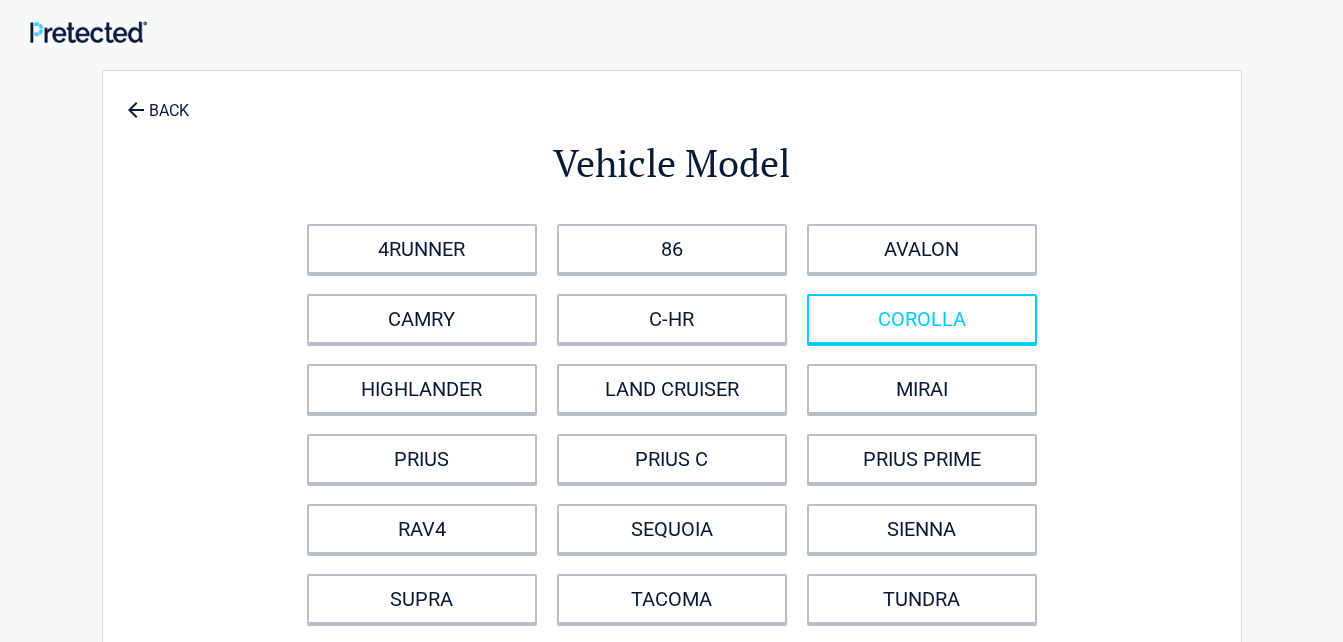 click on "COROLLA" at bounding box center [922, 319] 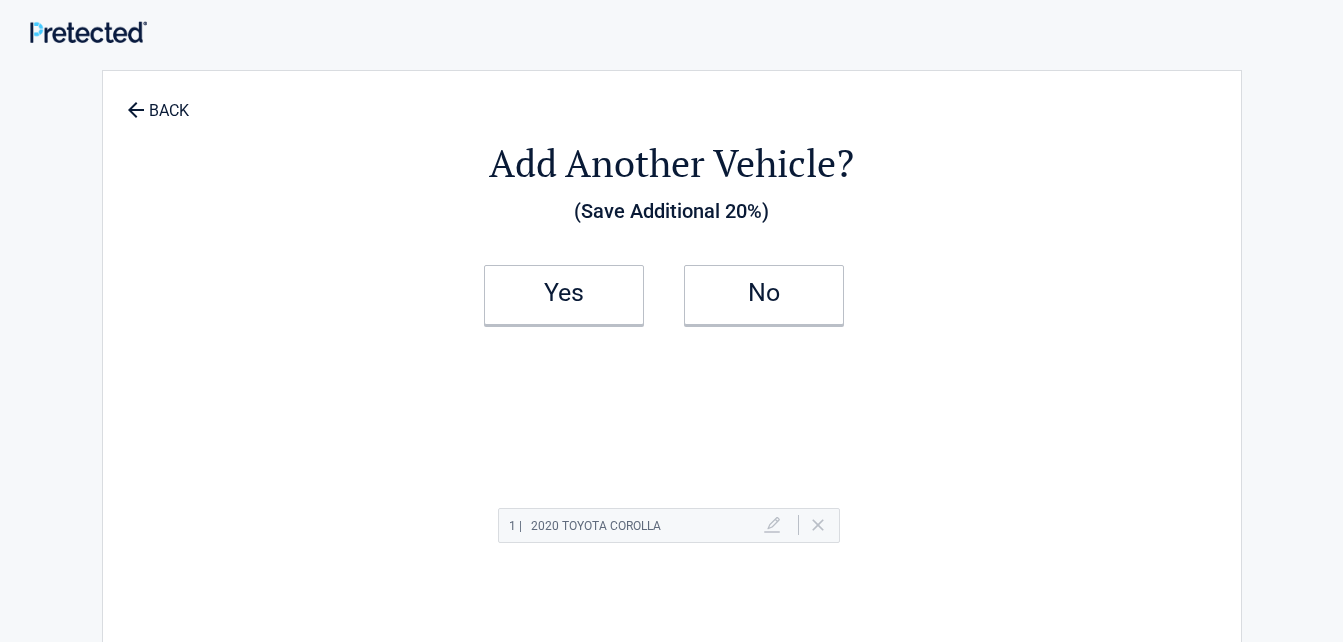 click on "Yes" at bounding box center [572, 295] 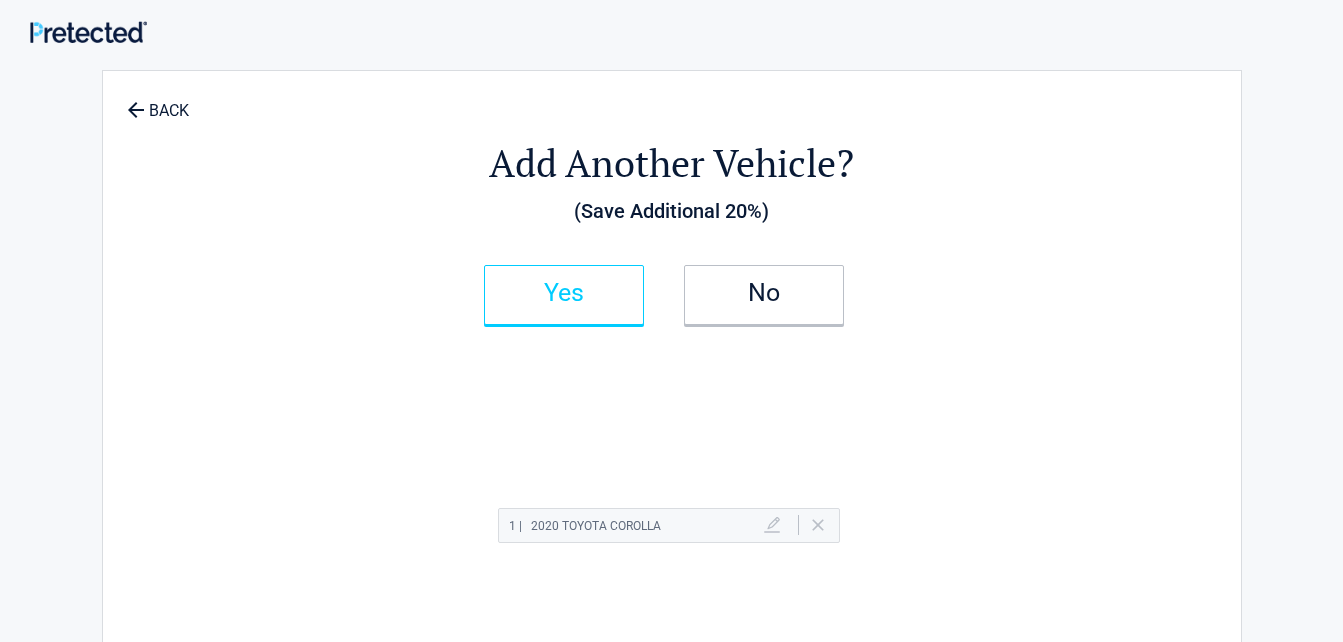 click on "Yes" at bounding box center [564, 295] 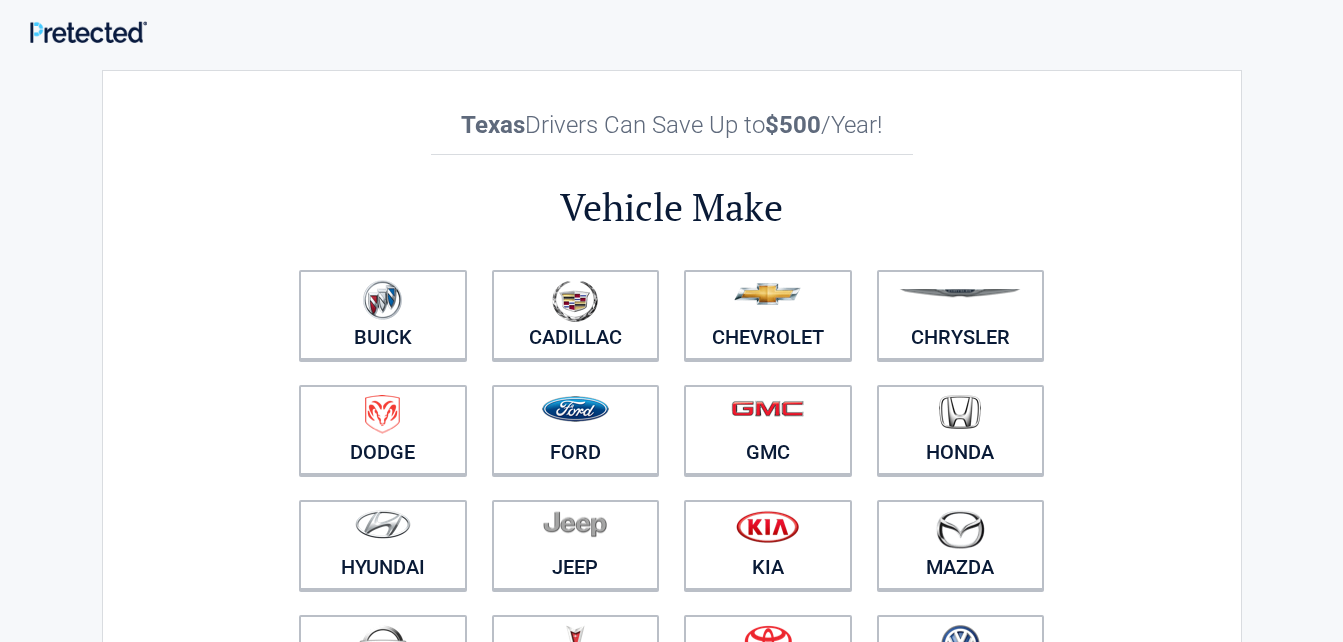 scroll, scrollTop: 195, scrollLeft: 0, axis: vertical 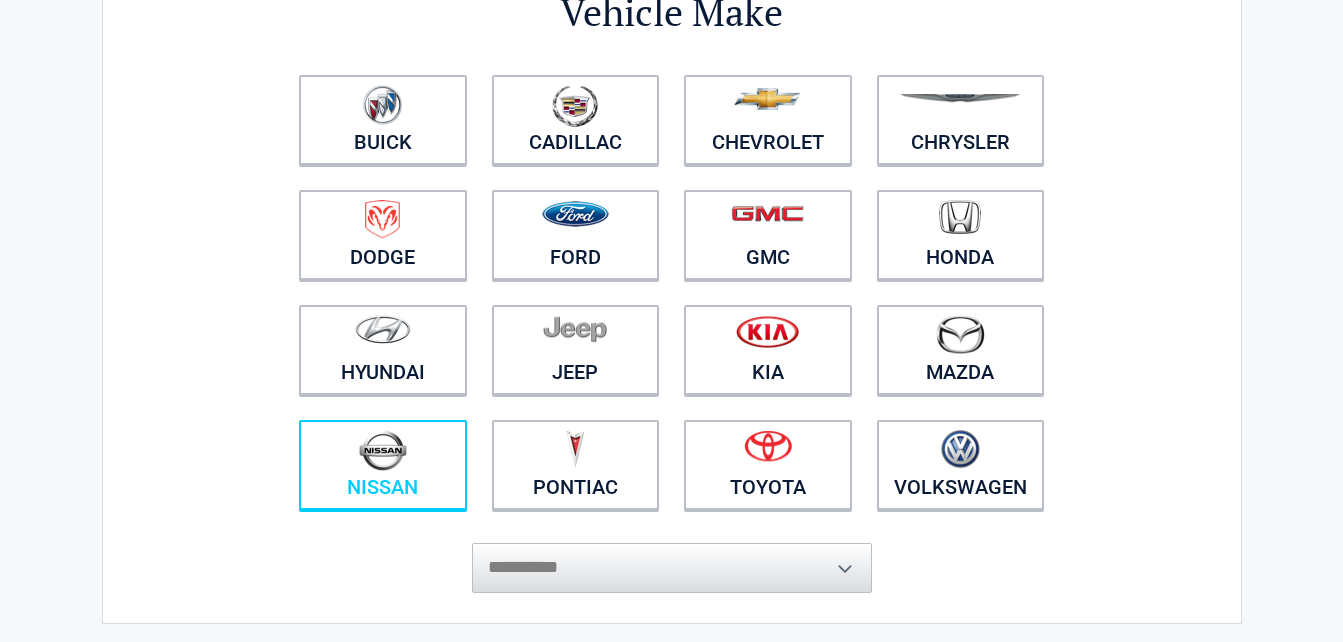 click at bounding box center (383, 450) 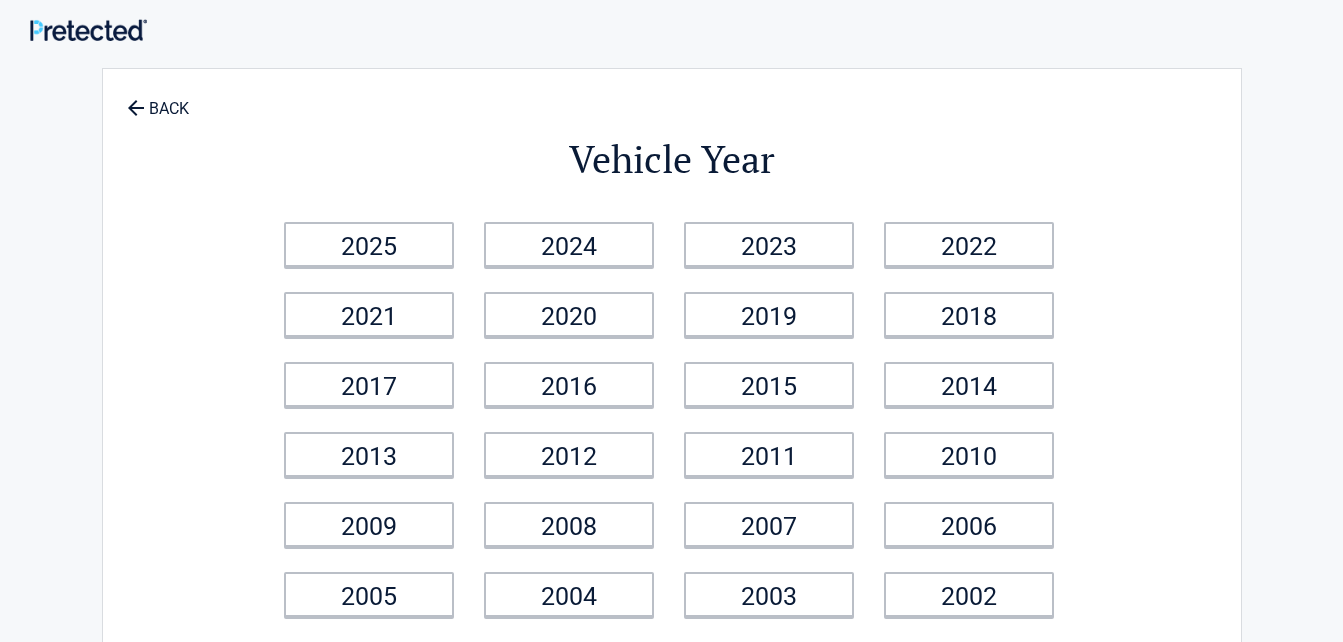 scroll, scrollTop: 0, scrollLeft: 0, axis: both 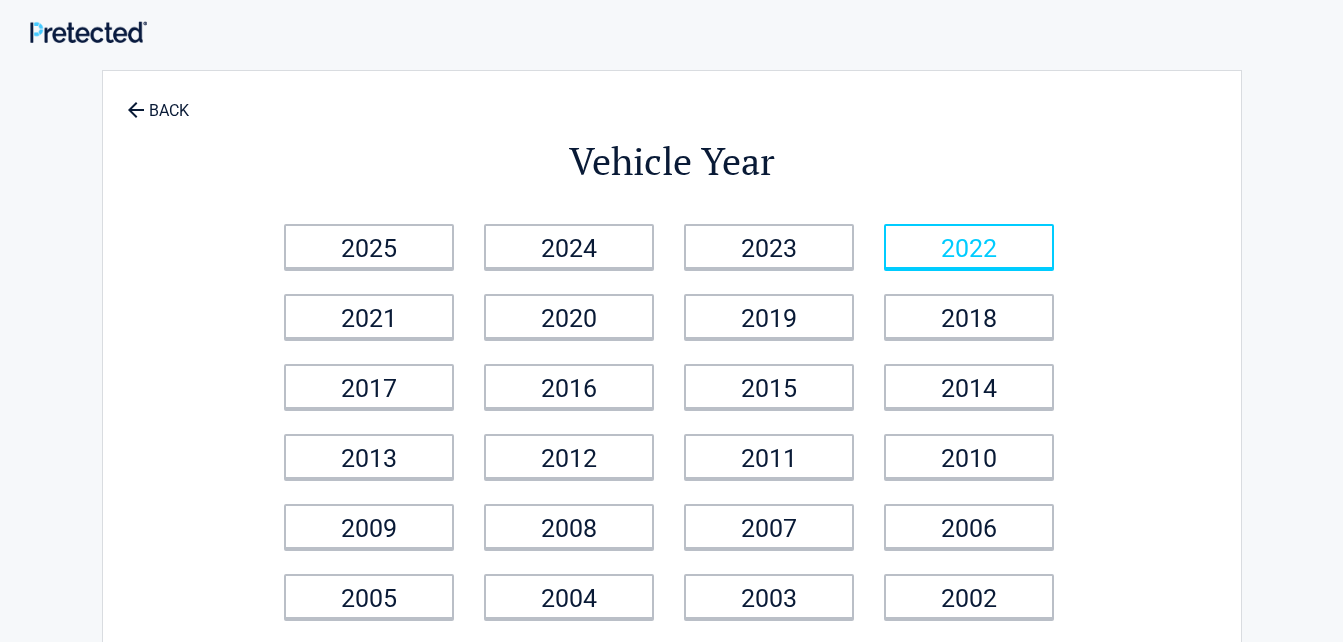 click on "2022" at bounding box center [969, 246] 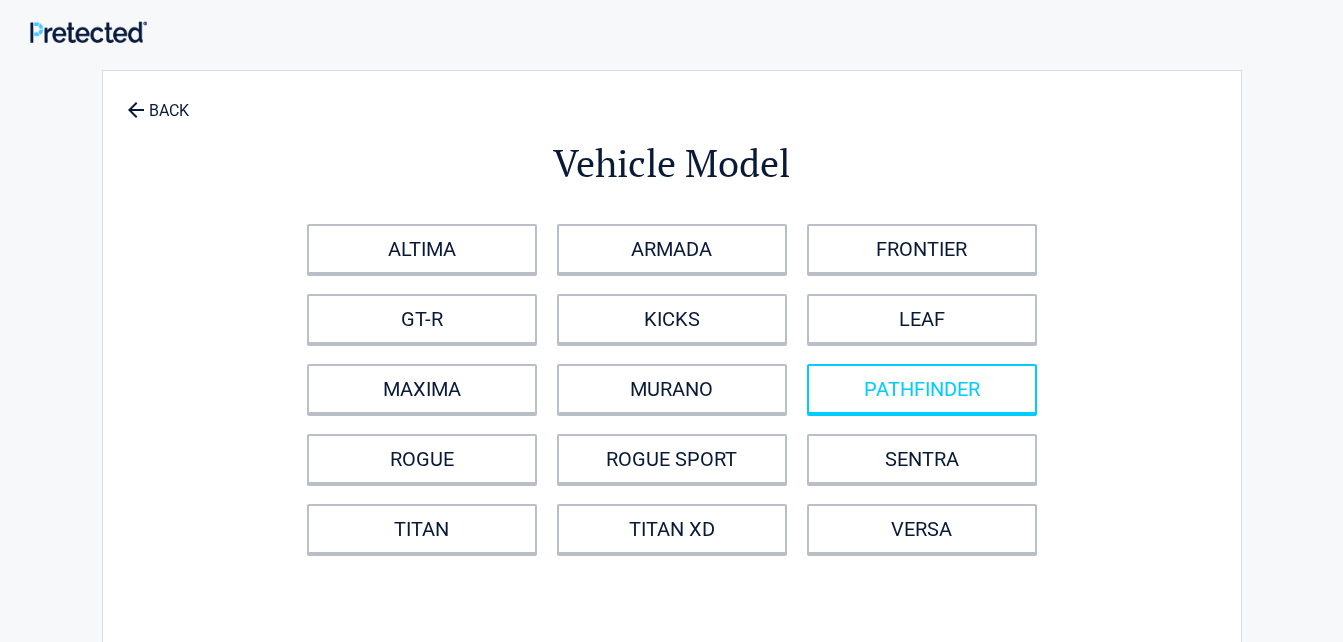 click on "PATHFINDER" at bounding box center [922, 389] 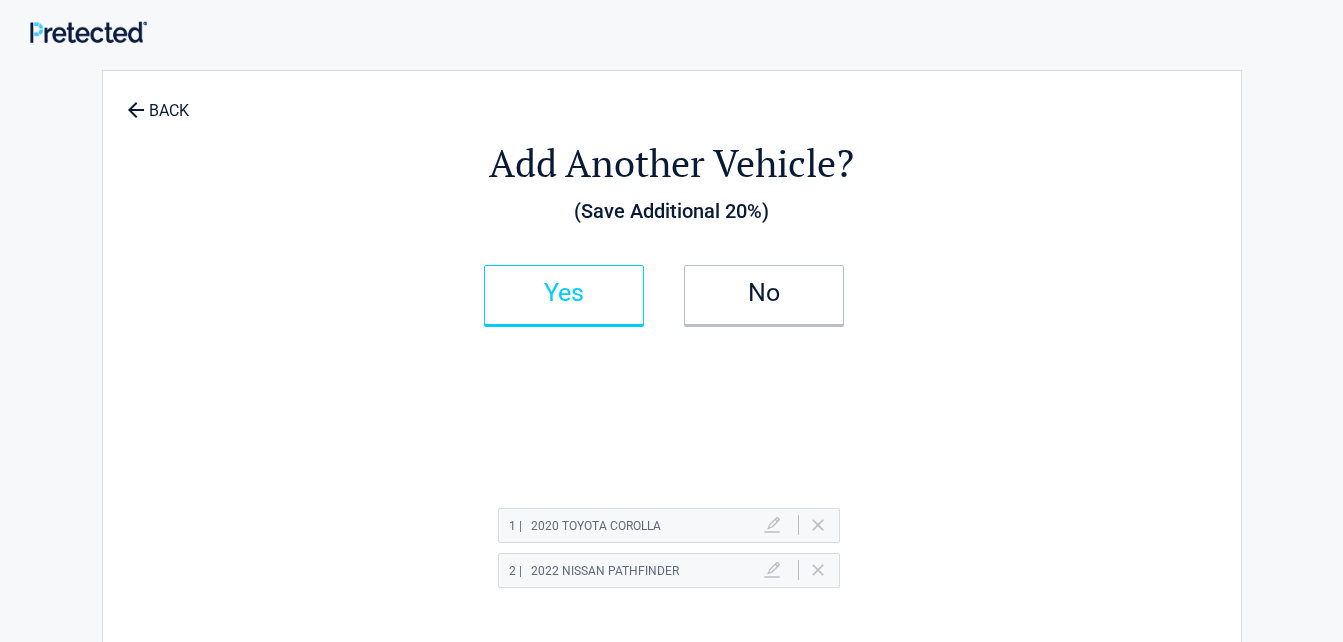 click on "Yes" at bounding box center (564, 293) 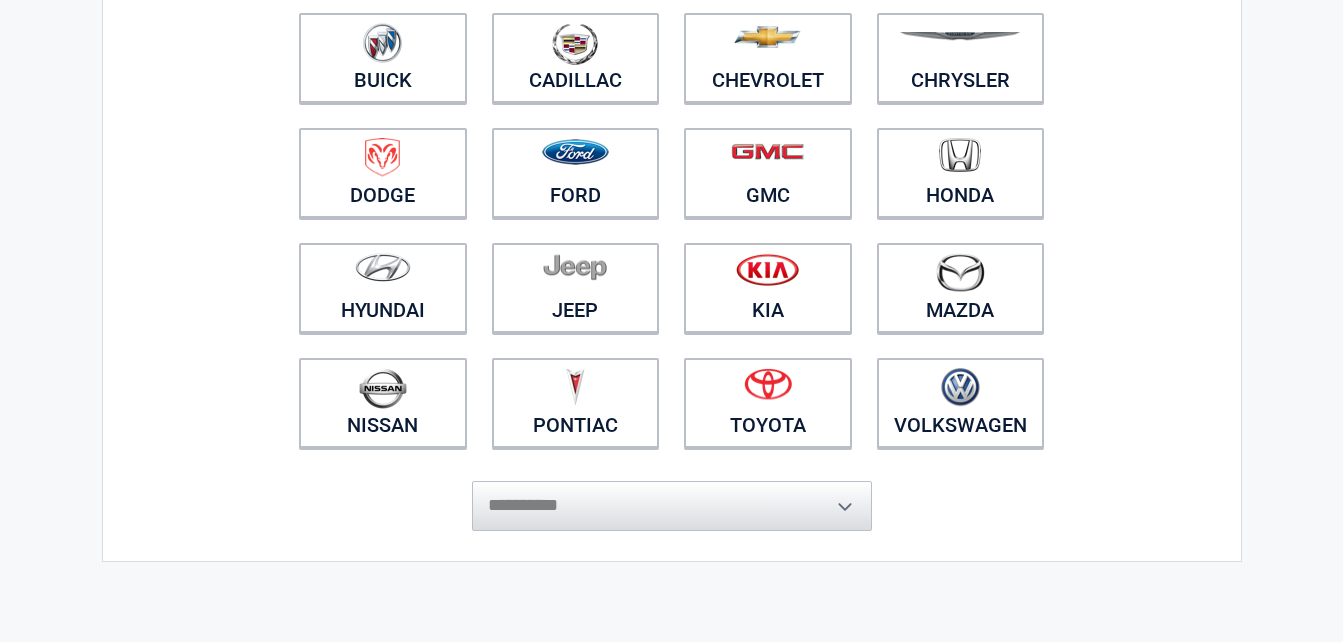 scroll, scrollTop: 266, scrollLeft: 0, axis: vertical 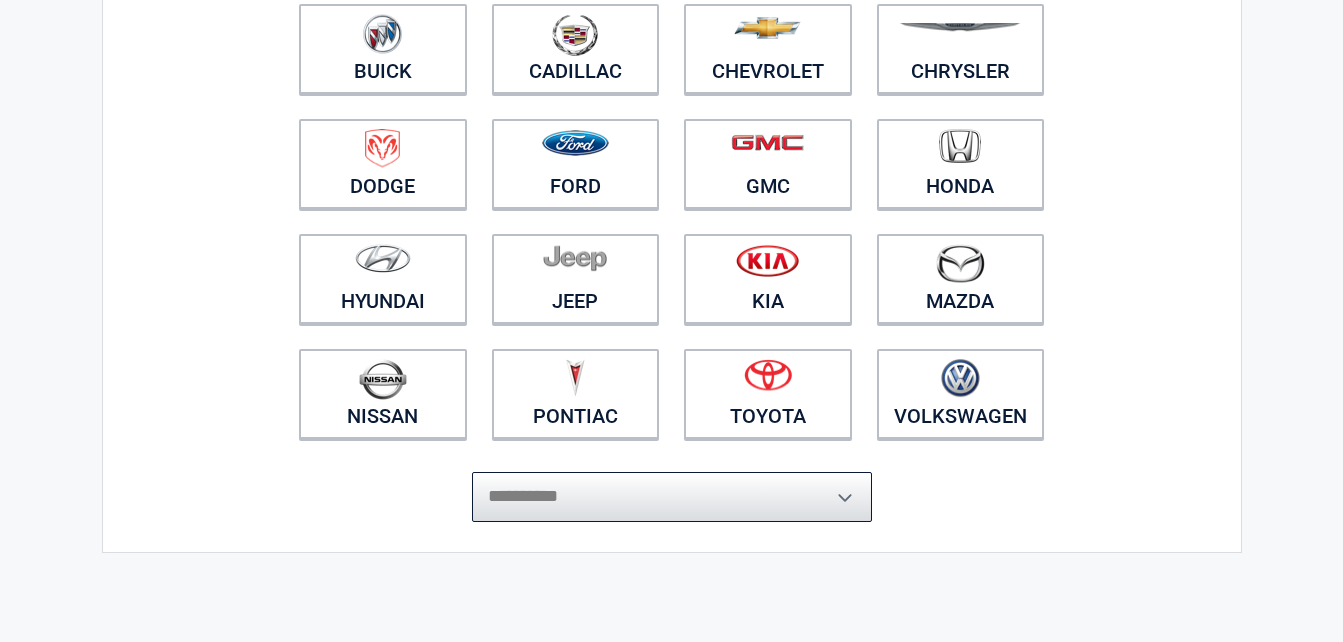click on "**********" at bounding box center (672, 497) 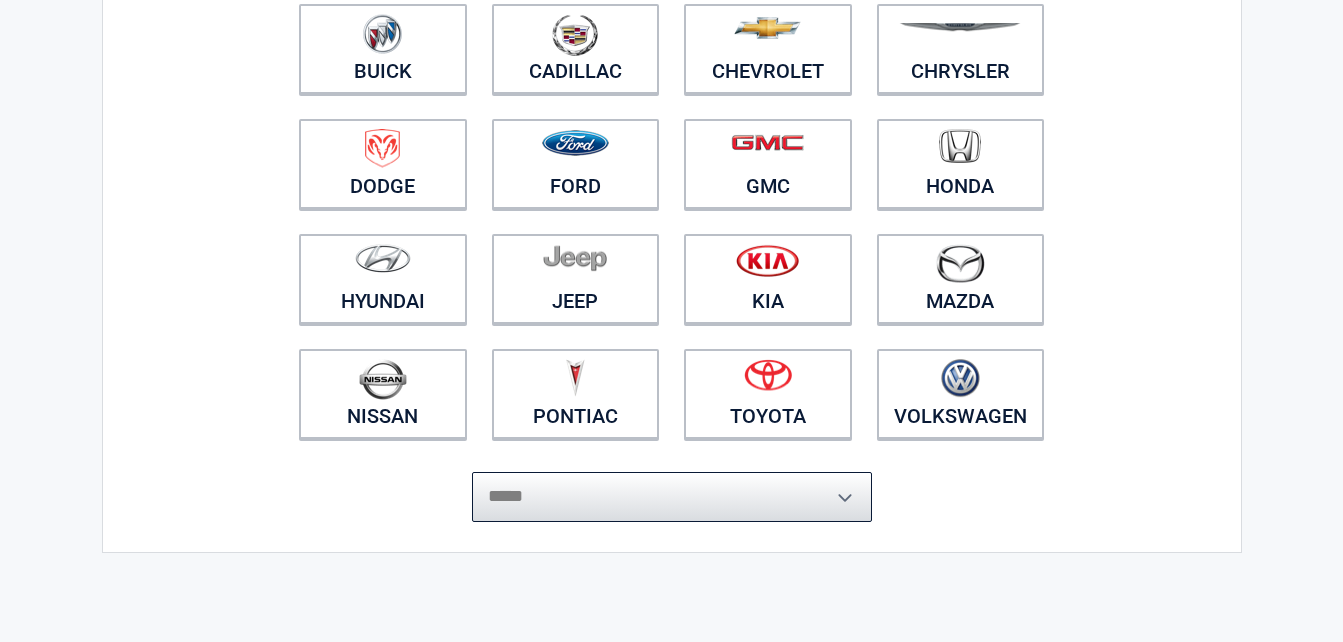 click on "**********" at bounding box center [672, 497] 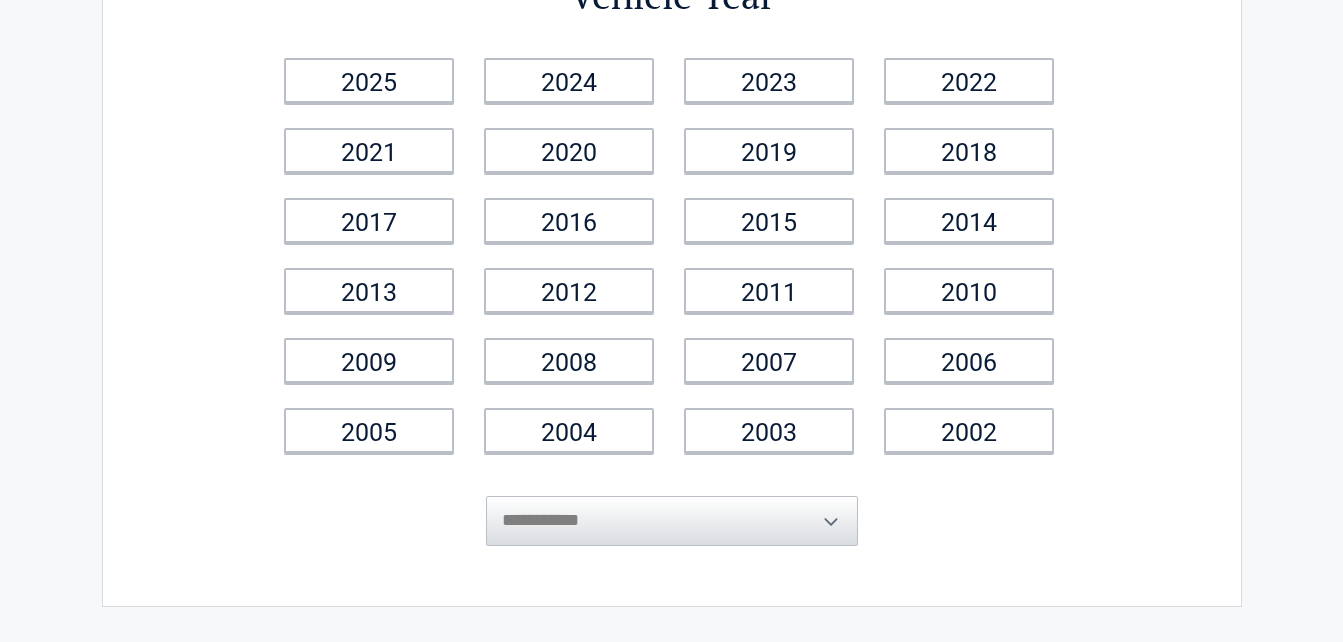 scroll, scrollTop: 0, scrollLeft: 0, axis: both 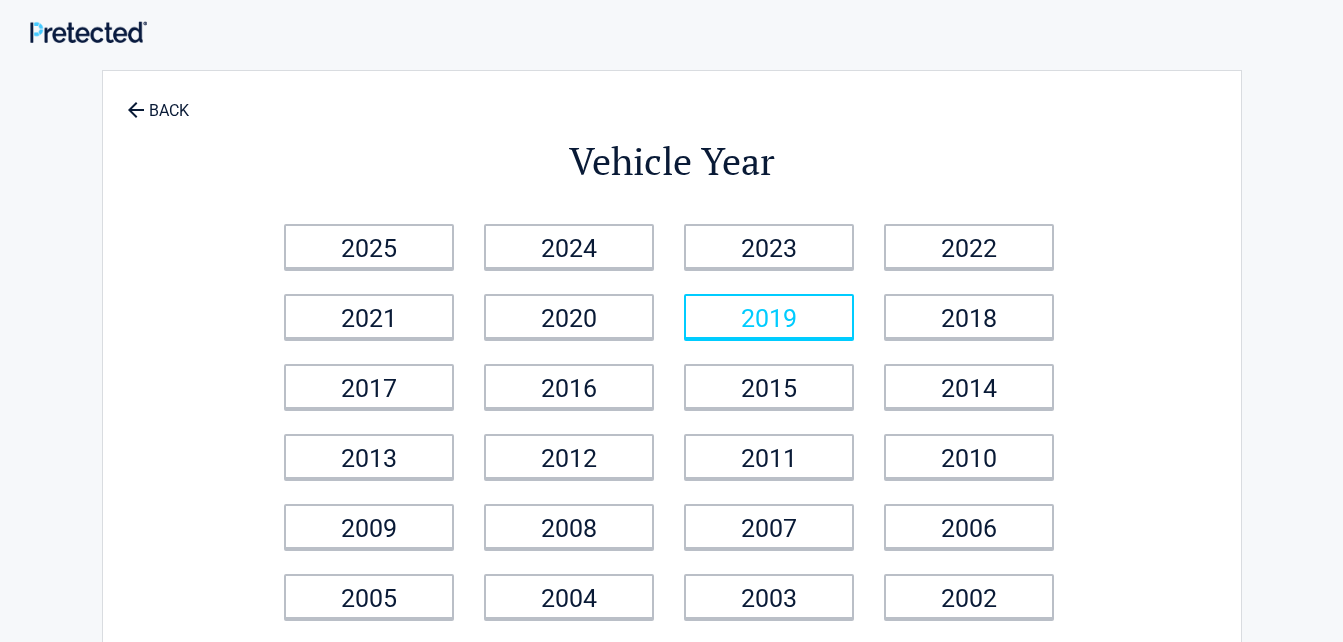 click on "2019" at bounding box center (769, 316) 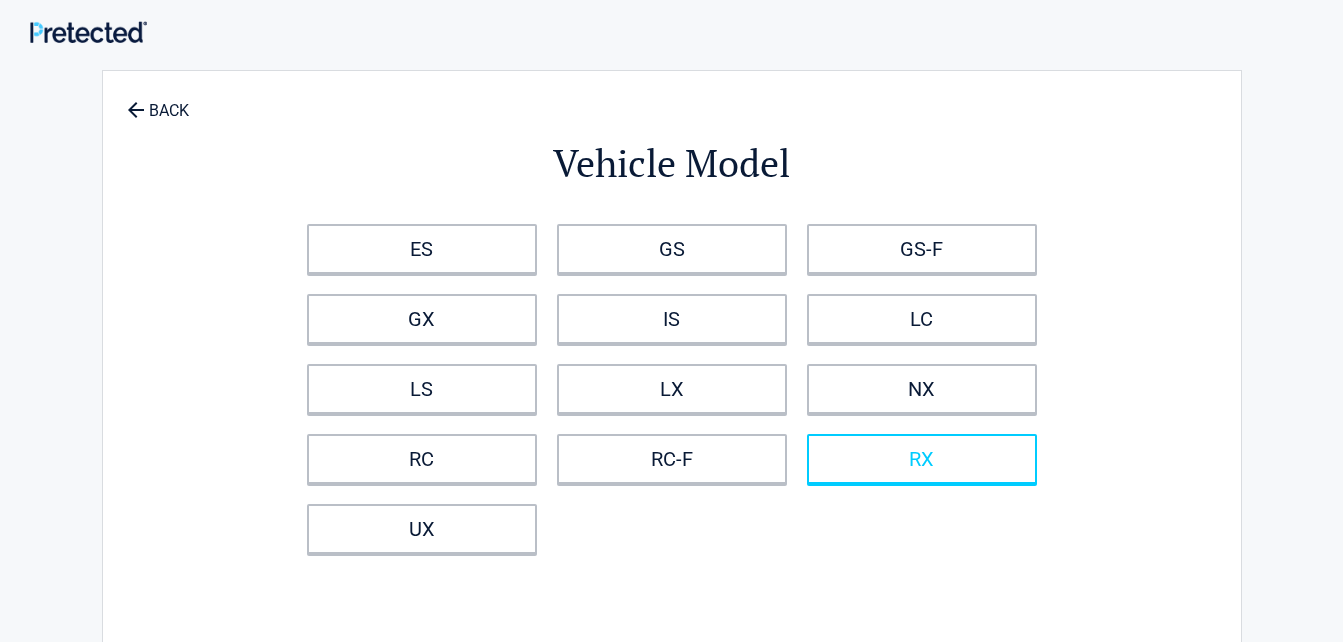 click on "RX" at bounding box center [922, 459] 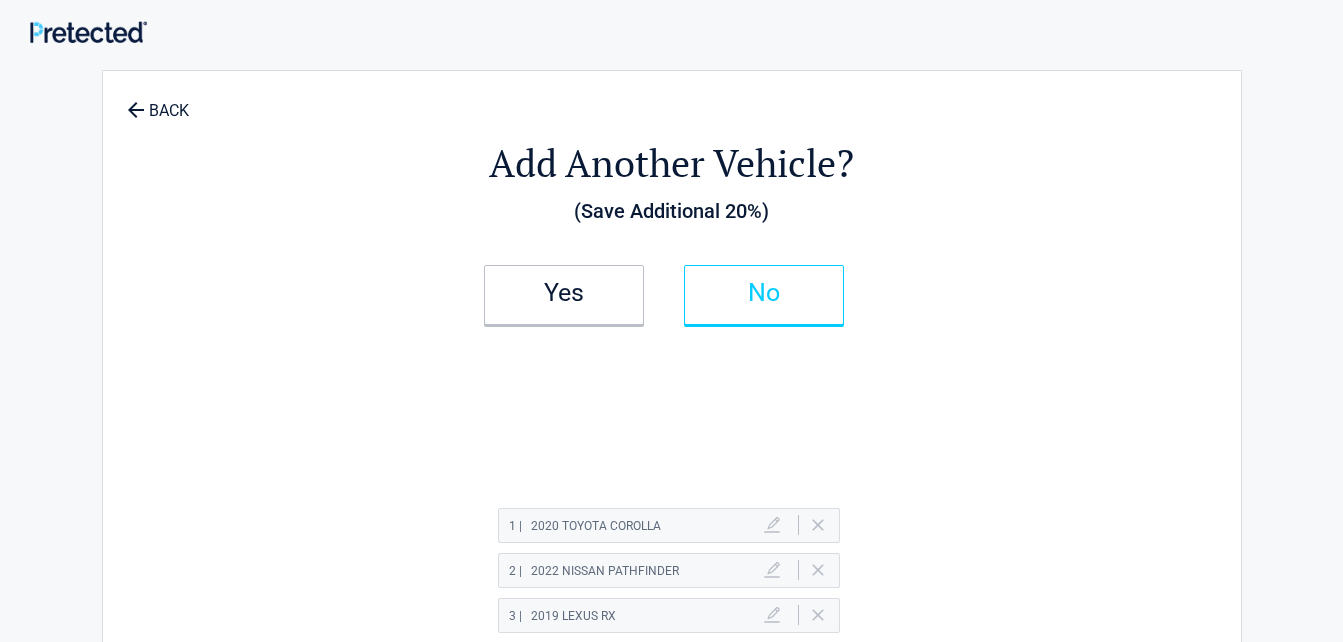 click on "No" at bounding box center (764, 295) 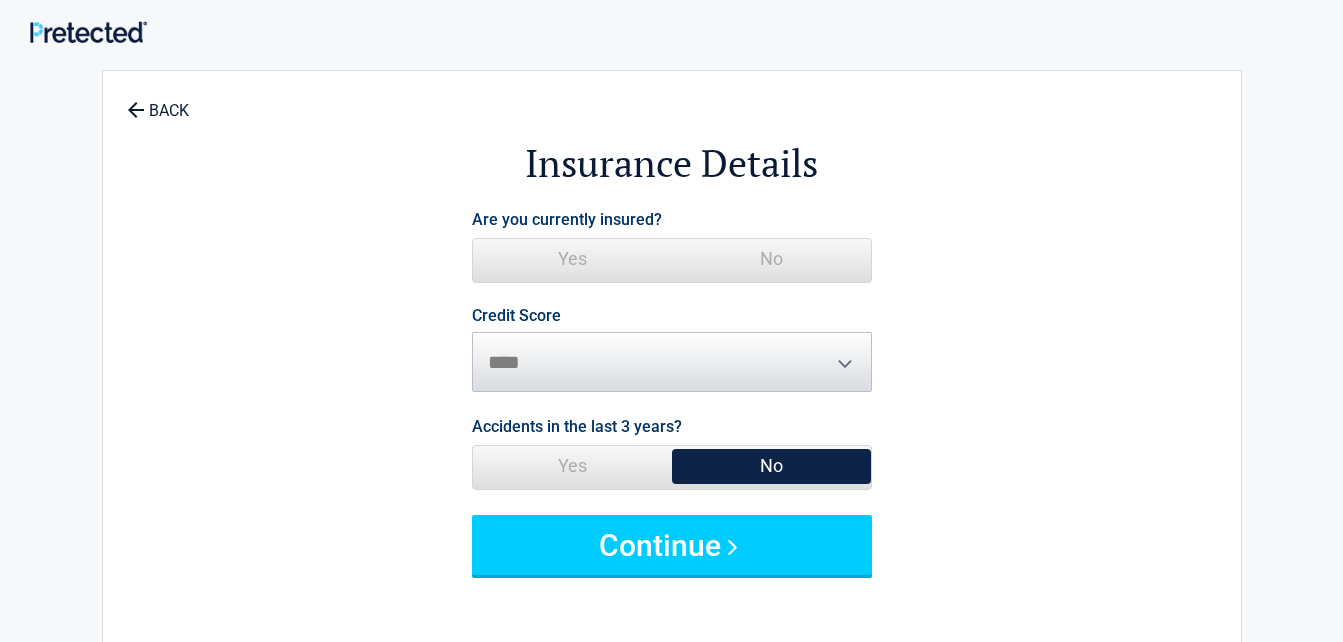 click on "Yes" at bounding box center (572, 259) 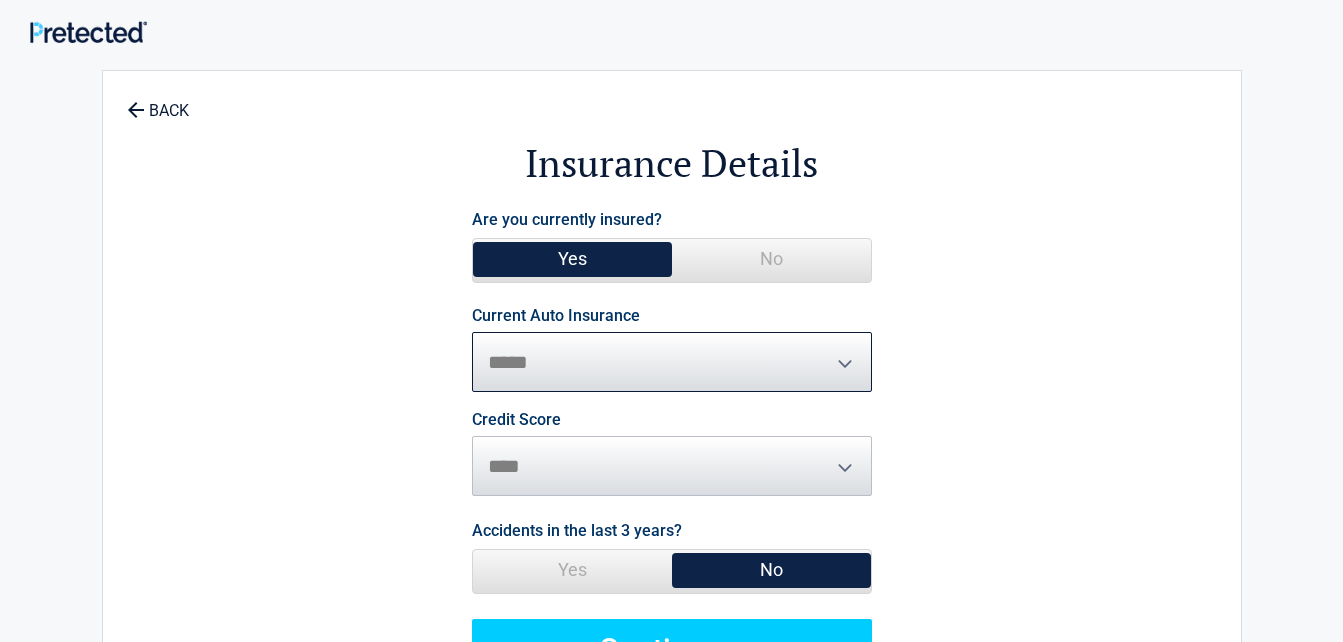 click on "**********" at bounding box center (672, 362) 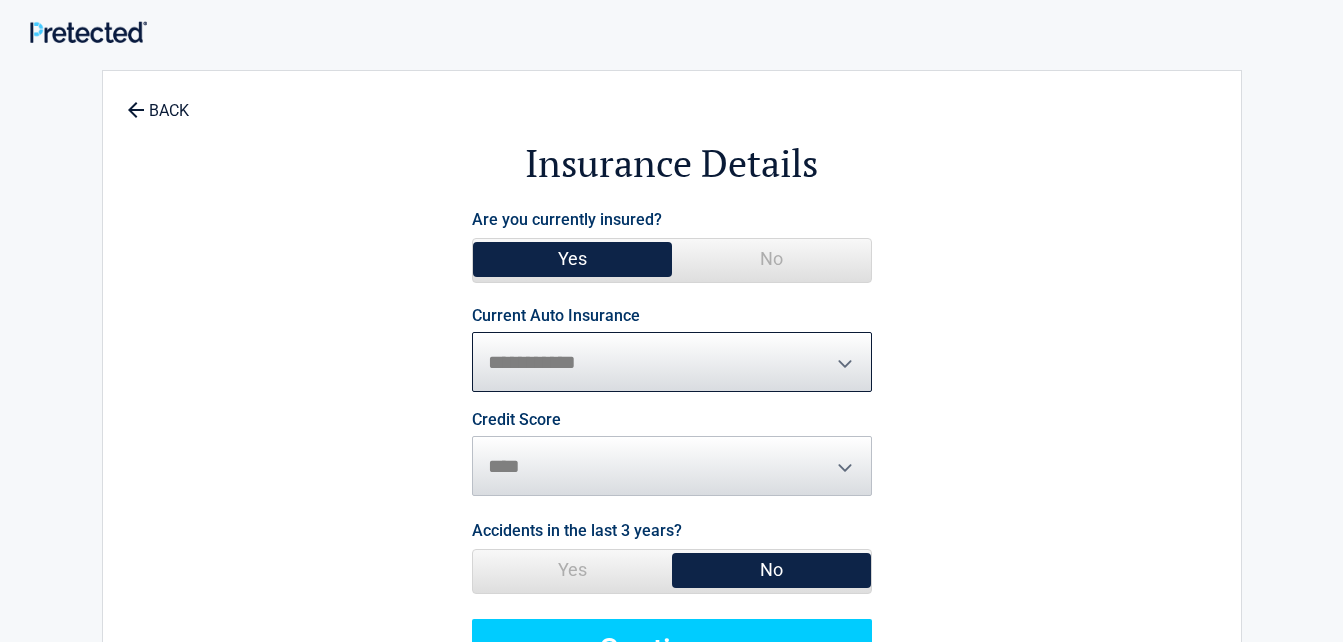 click on "**********" at bounding box center (672, 362) 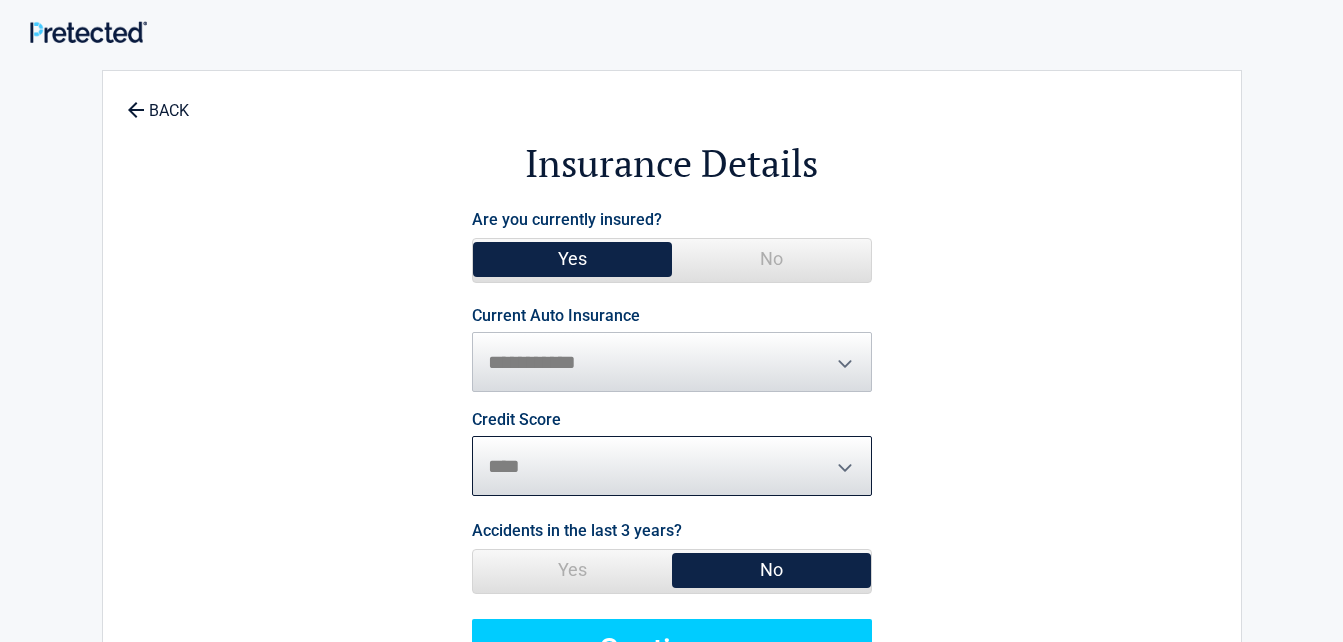 click on "*********
****
*******
****" at bounding box center (672, 466) 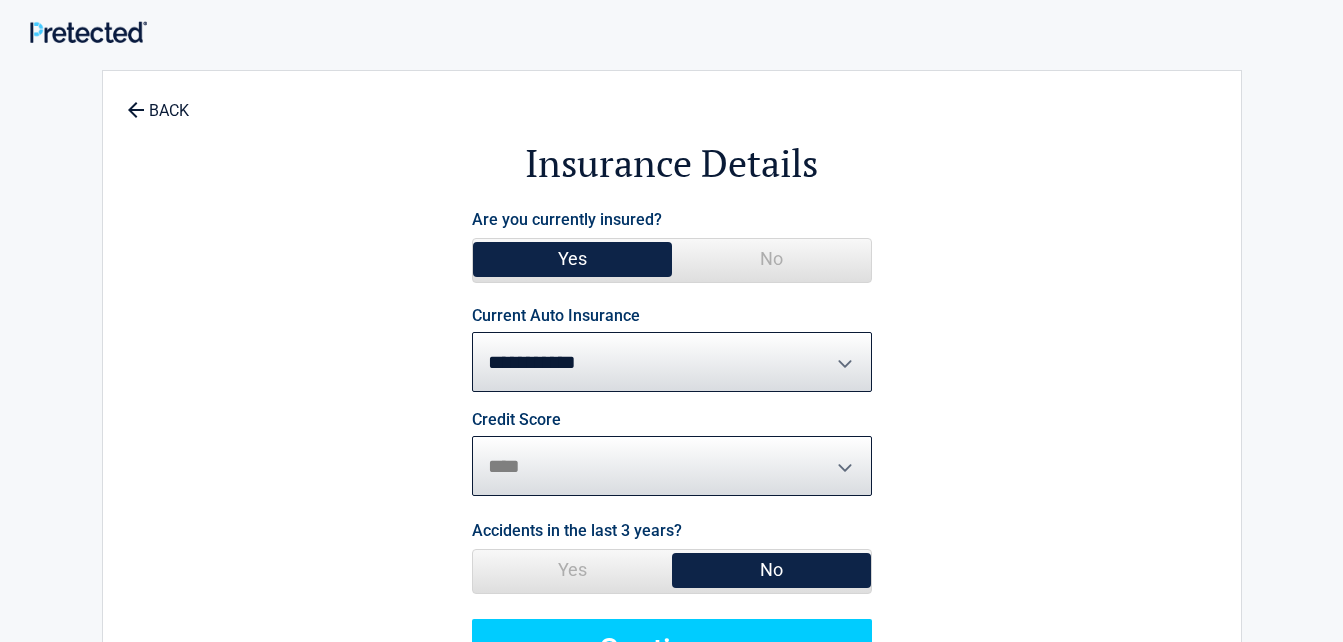 select on "****" 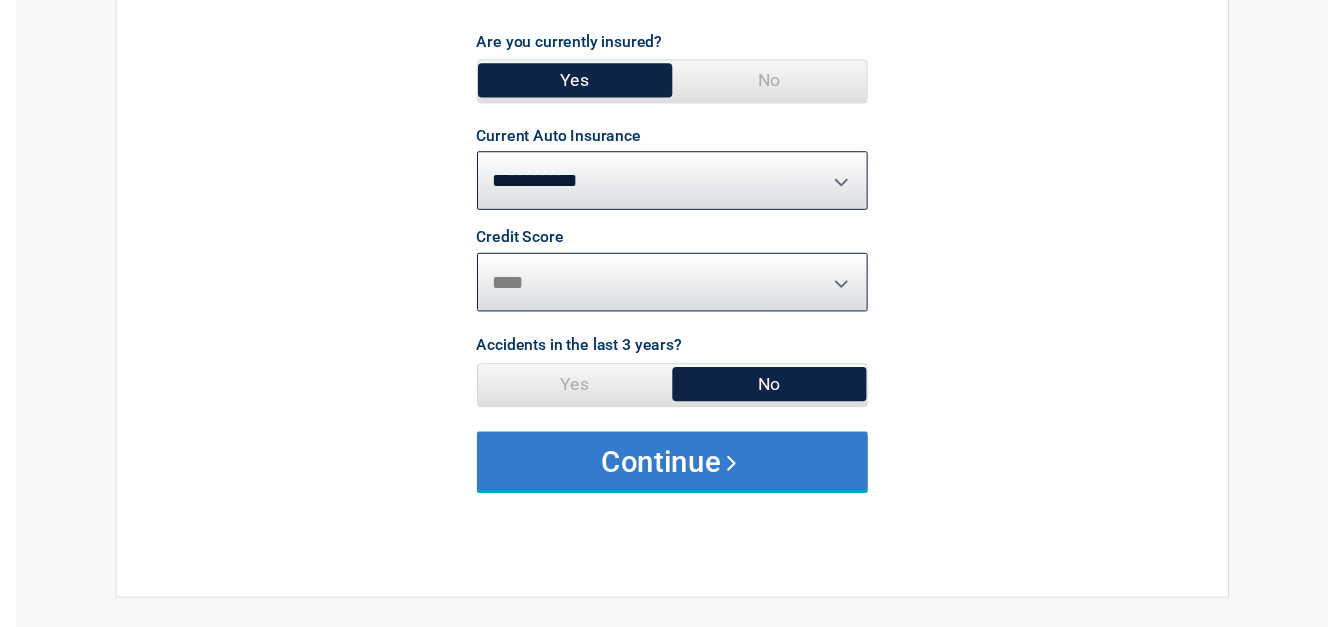 scroll, scrollTop: 178, scrollLeft: 0, axis: vertical 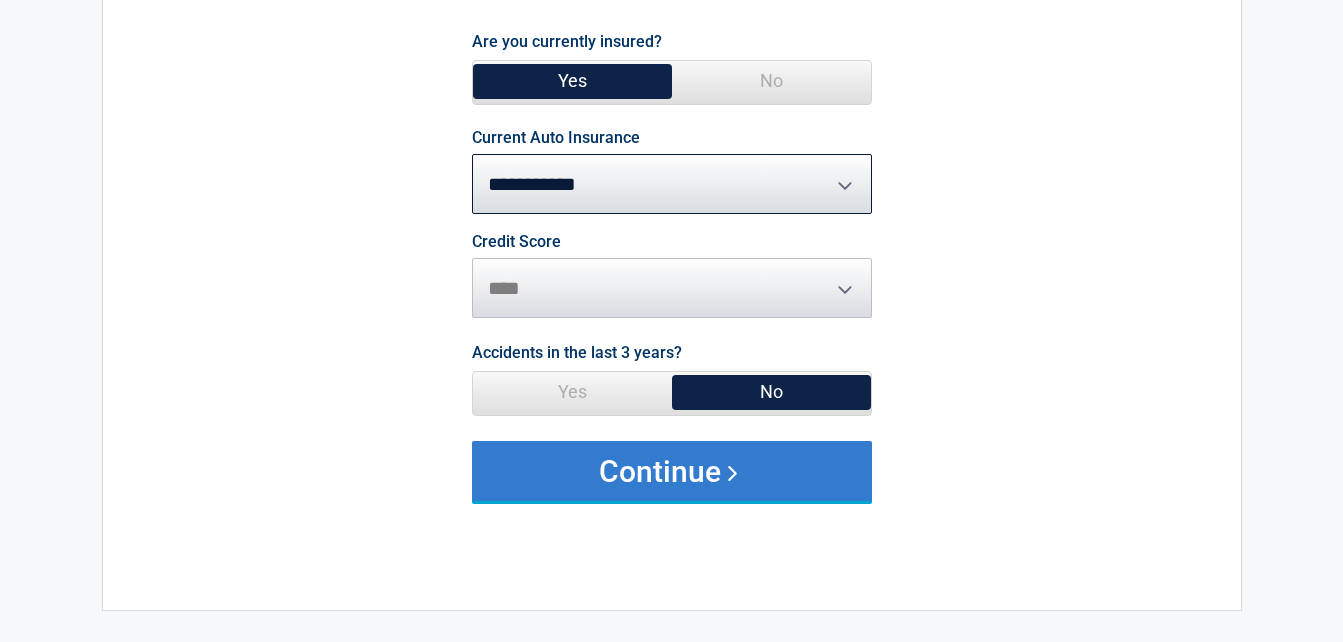 click on "Continue" at bounding box center [672, 471] 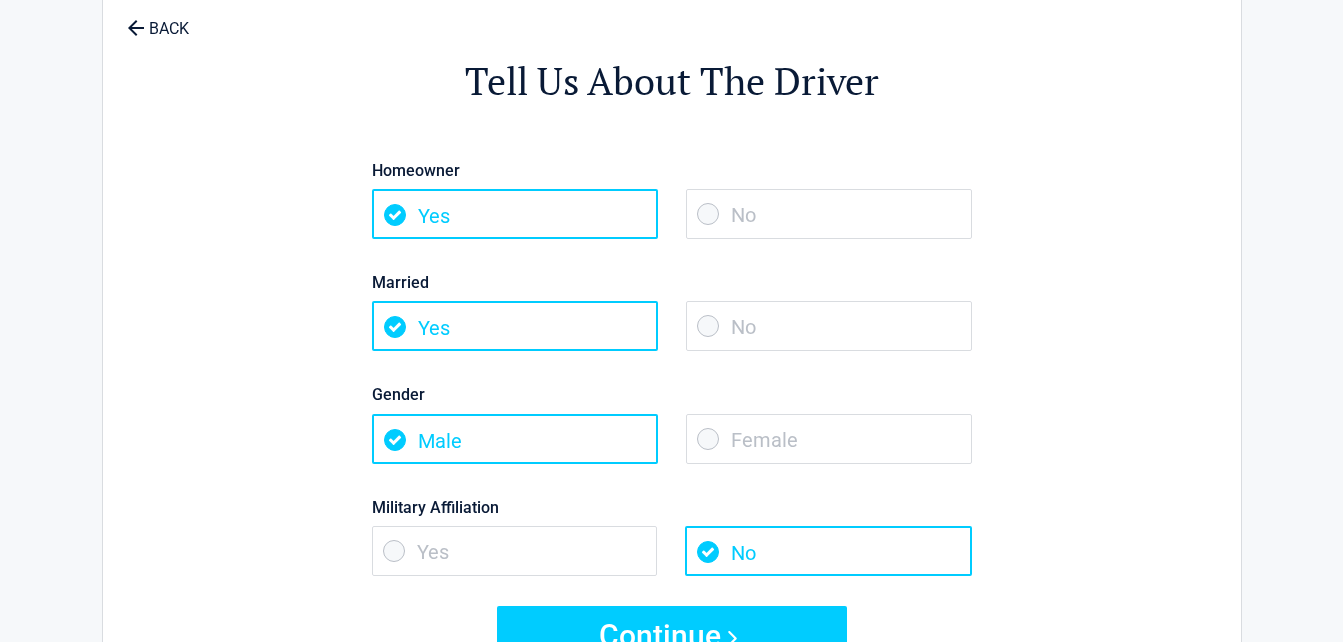 scroll, scrollTop: 0, scrollLeft: 0, axis: both 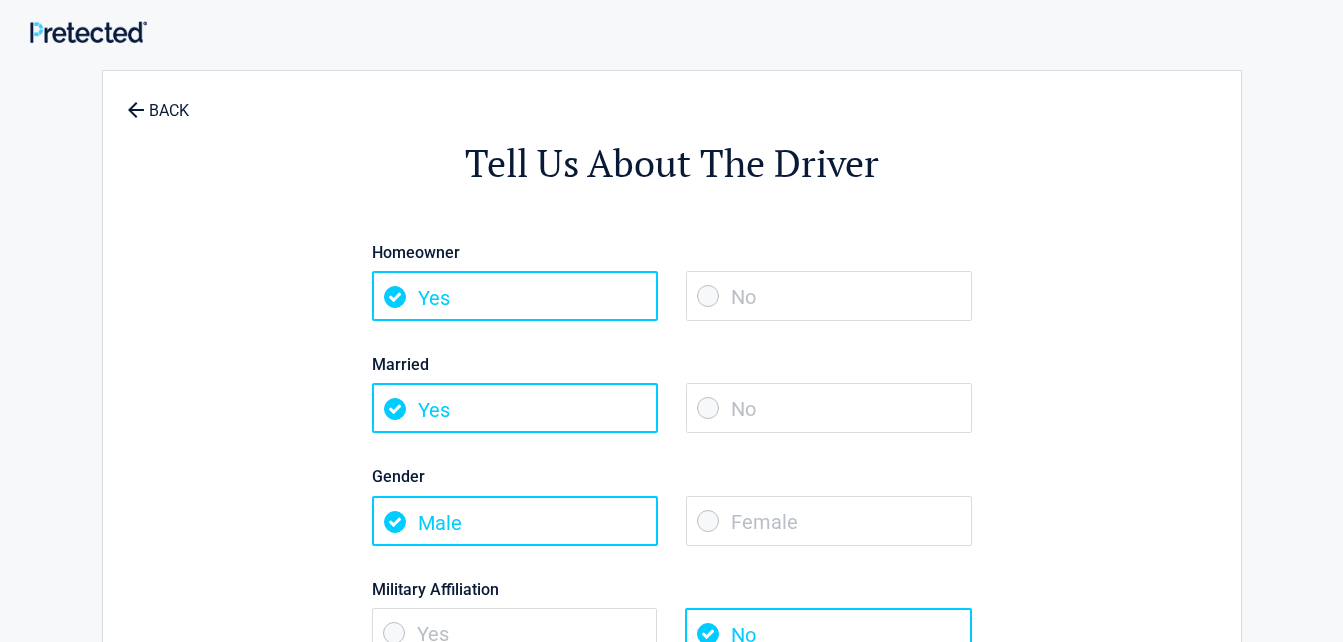 click on "No" at bounding box center (829, 296) 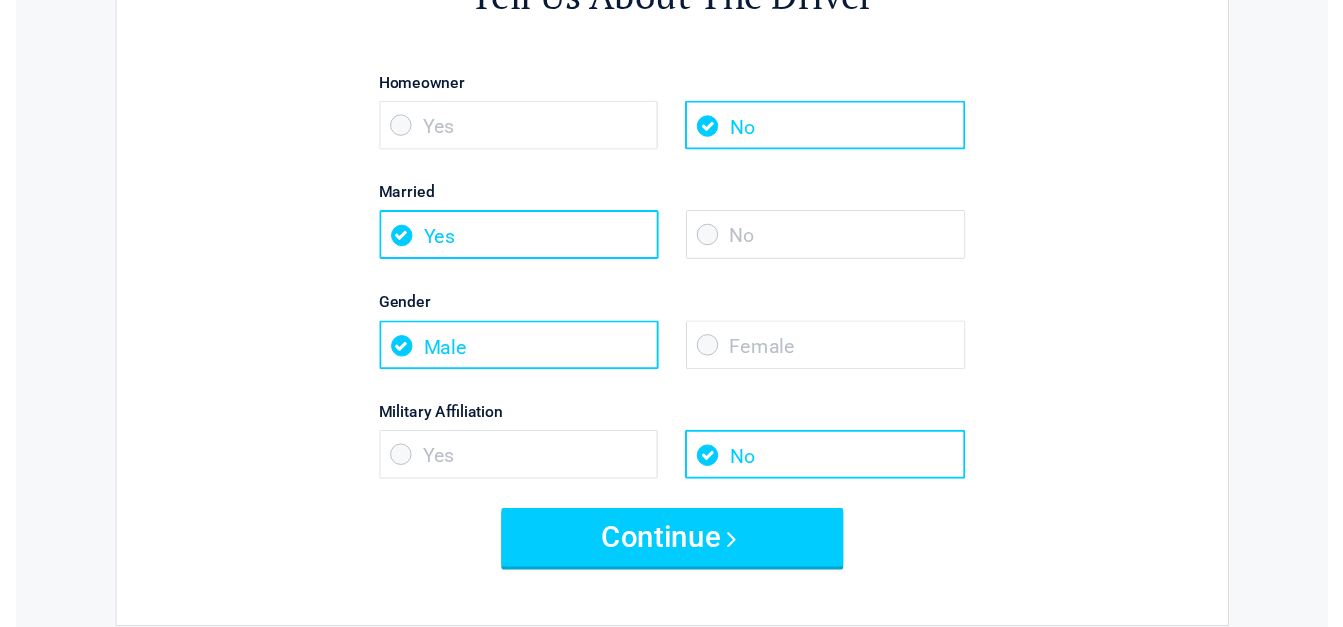 scroll, scrollTop: 169, scrollLeft: 0, axis: vertical 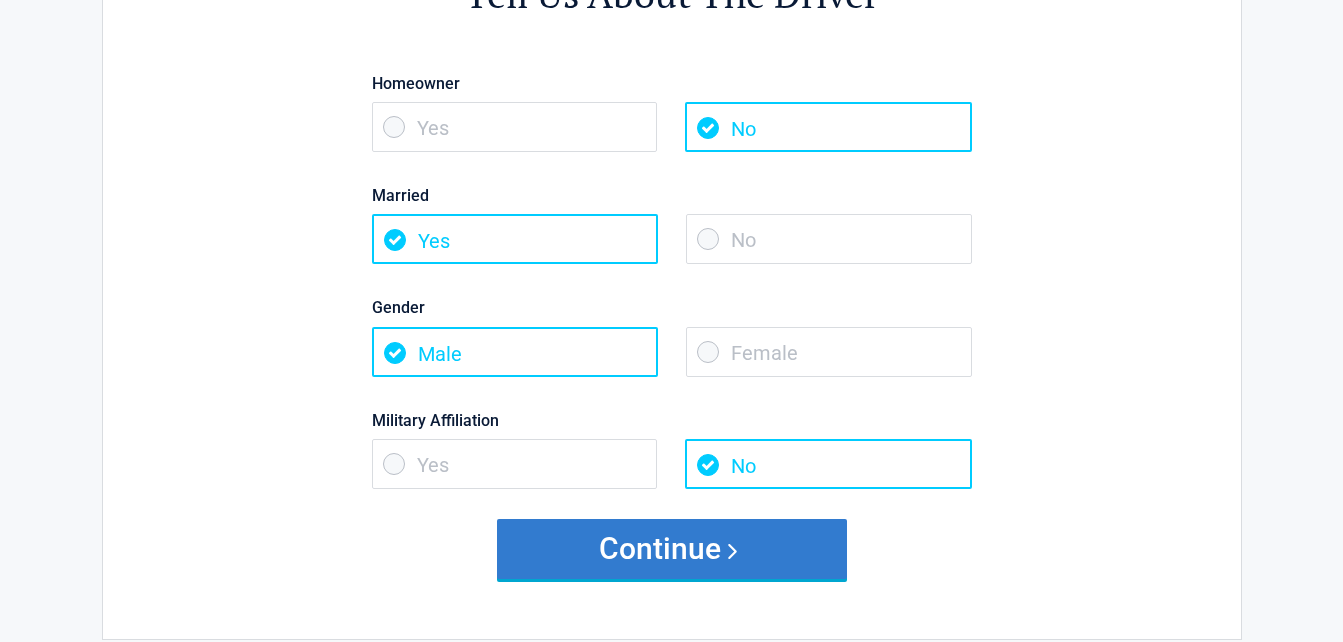 click on "Continue" at bounding box center [672, 549] 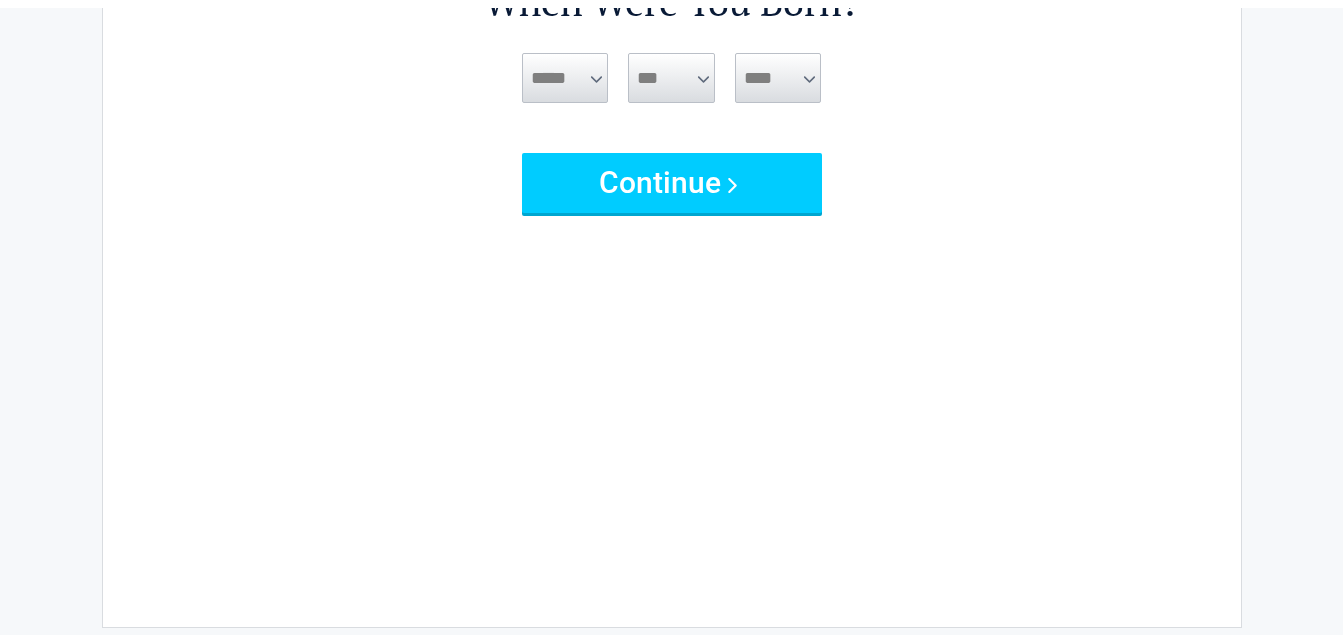 scroll, scrollTop: 0, scrollLeft: 0, axis: both 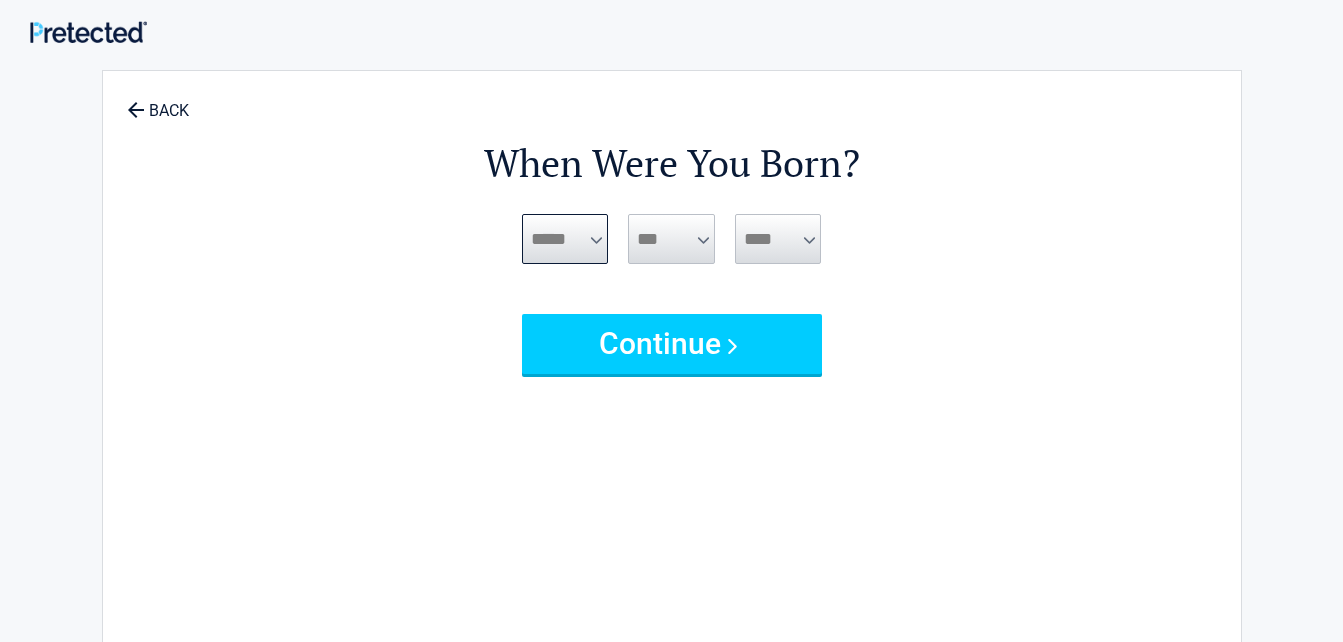 click on "*****
***
***
***
***
***
***
***
***
***
***
***
***" at bounding box center (565, 239) 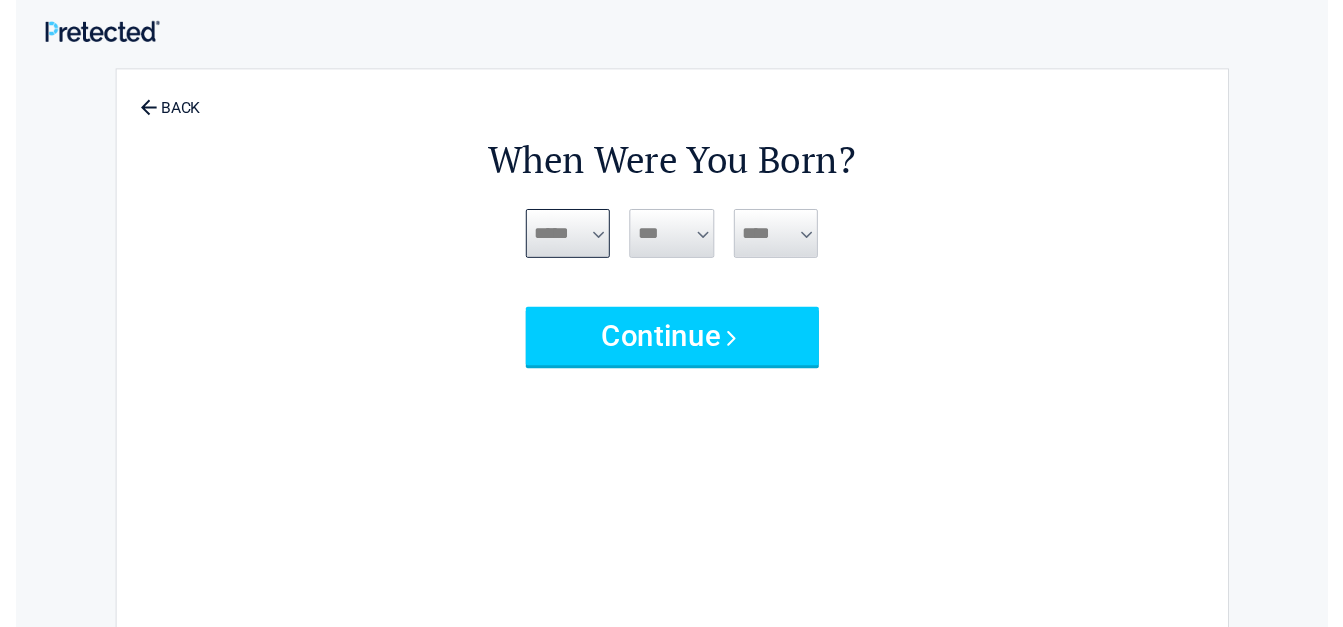 scroll, scrollTop: 60, scrollLeft: 0, axis: vertical 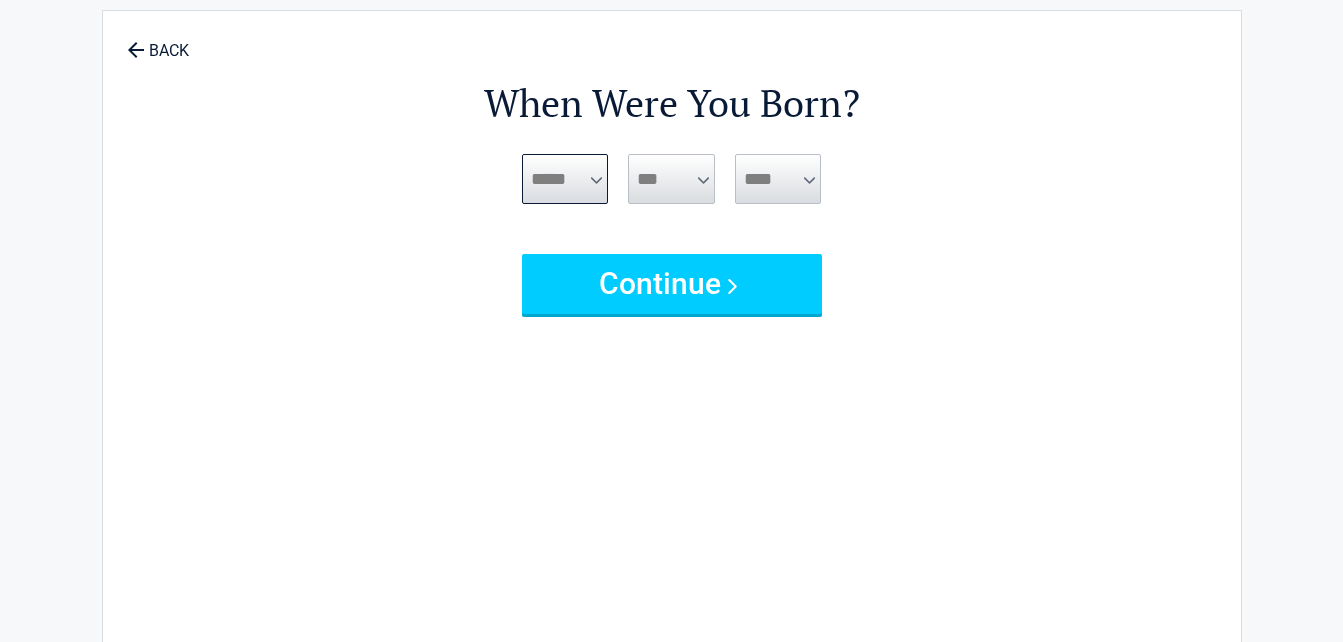click on "*****
***
***
***
***
***
***
***
***
***
***
***
***" at bounding box center (565, 179) 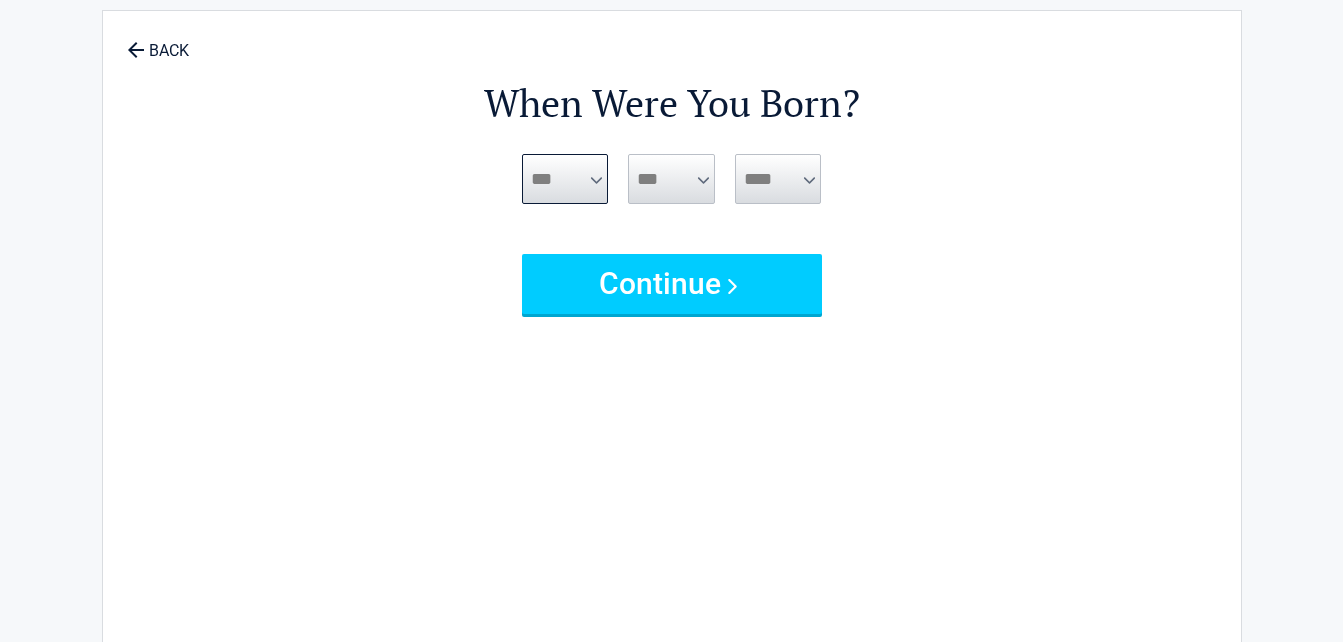 click on "*****
***
***
***
***
***
***
***
***
***
***
***
***" at bounding box center [565, 179] 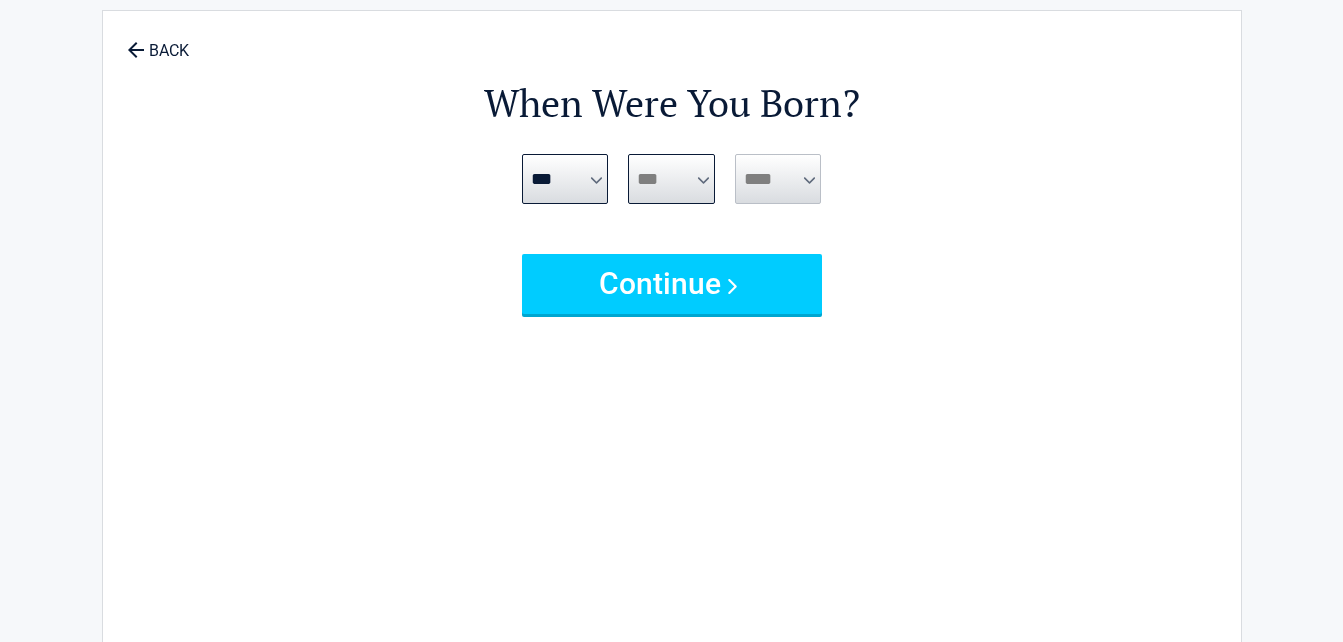 click on "*** * * * * * * * * * ** ** ** ** ** ** ** ** ** ** ** ** ** ** ** ** ** ** ** ** ** **" at bounding box center (671, 179) 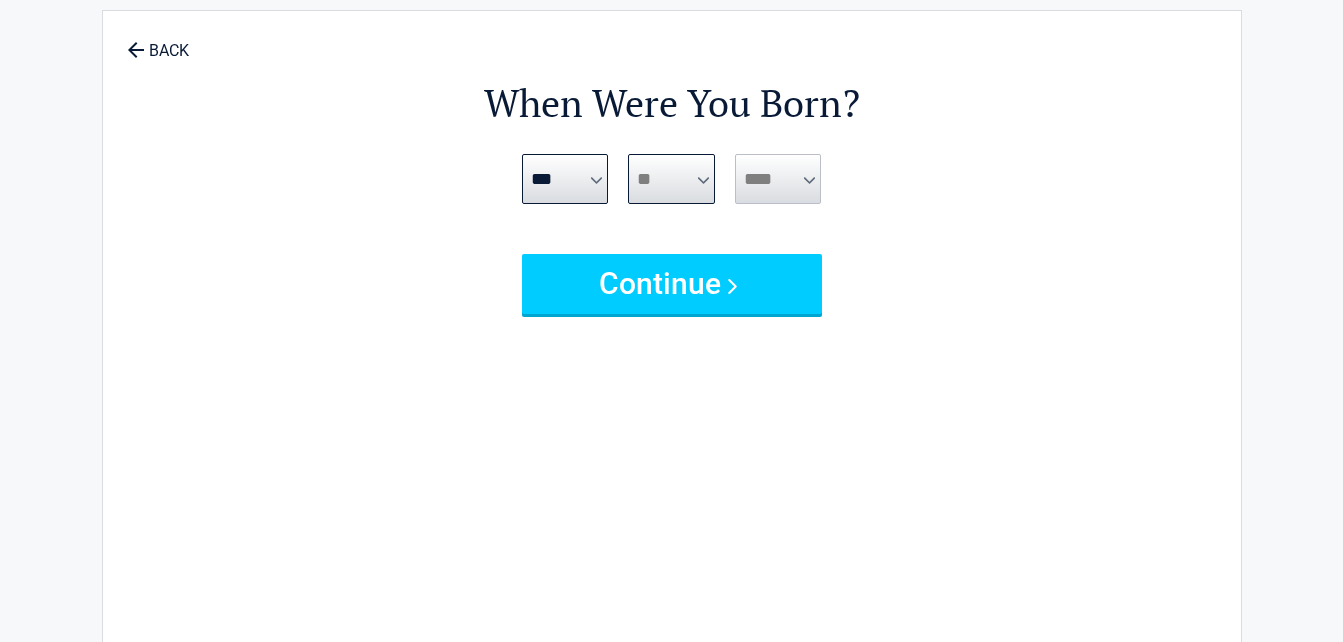 click on "*** * * * * * * * * * ** ** ** ** ** ** ** ** ** ** ** ** ** ** ** ** ** ** ** ** ** **" at bounding box center [671, 179] 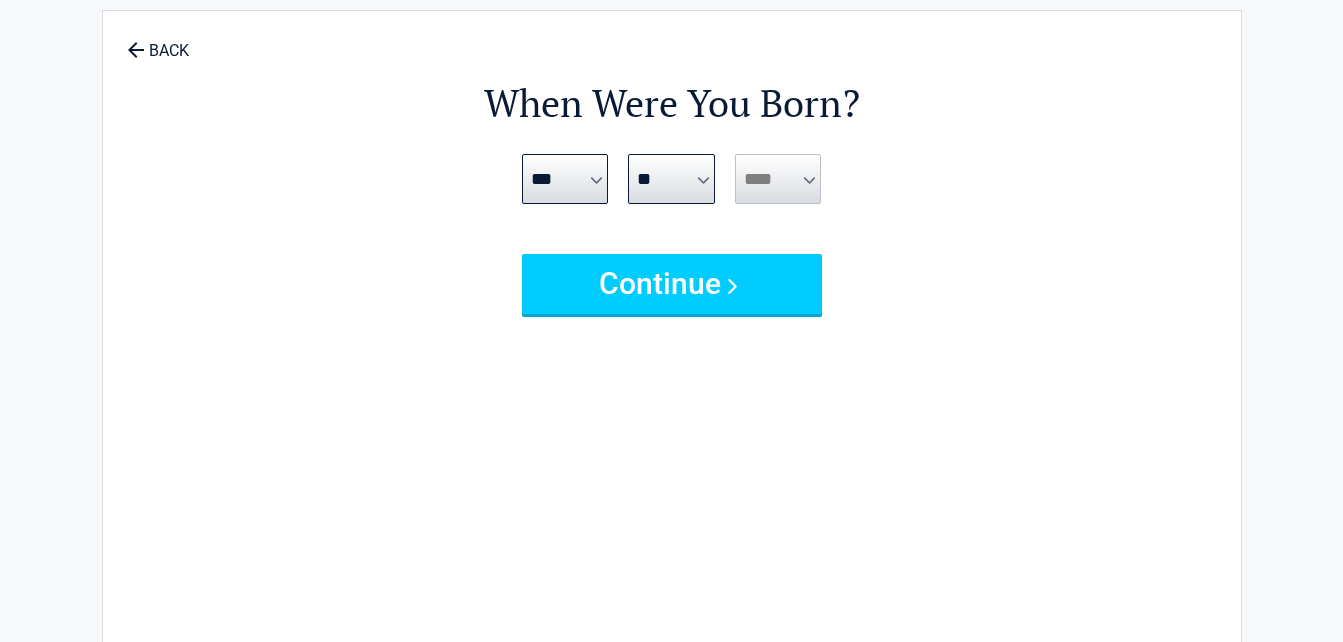 click on "****
****
****
****
****
****
****
****
****
****
****
****
****
****
****
****
****
****
****
****
****
****
****
****
****
****
****
****
****
****
****
****
****
****
****
****
****
****
****
****
****
****
****
****
****
****
****
****
****
****
****
****
****
****
****
****
****
****
****
****
****
****
**** ****" at bounding box center (778, 179) 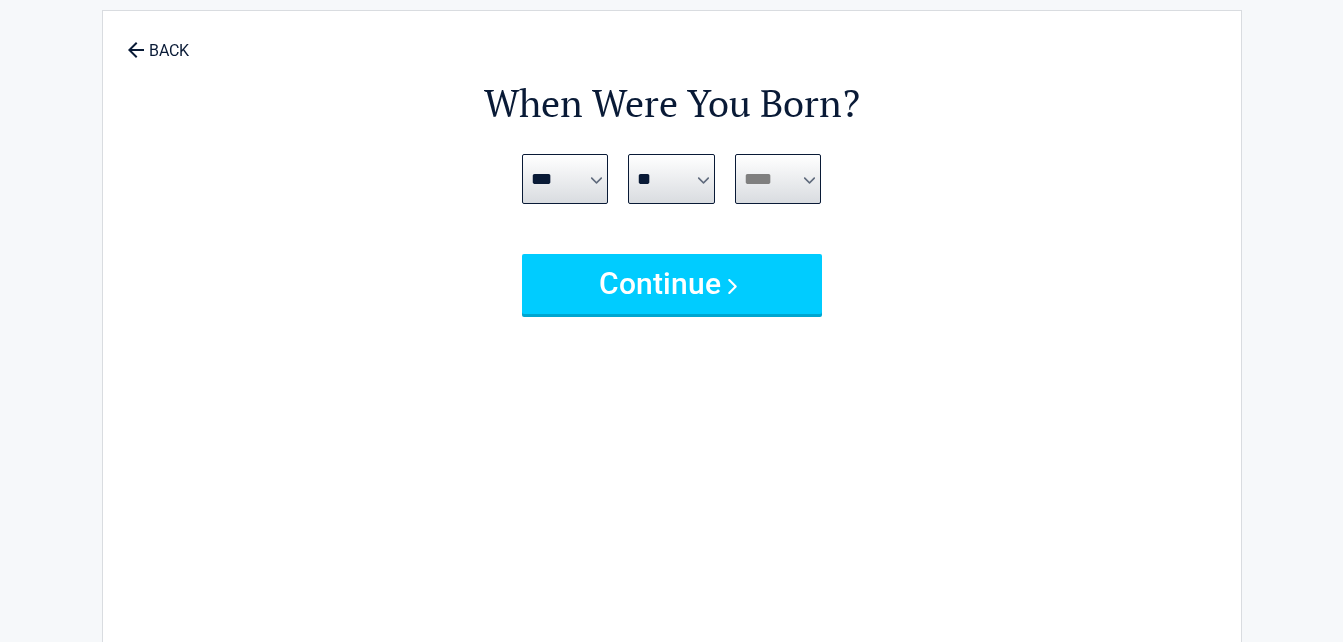 click on "****
****
****
****
****
****
****
****
****
****
****
****
****
****
****
****
****
****
****
****
****
****
****
****
****
****
****
****
****
****
****
****
****
****
****
****
****
****
****
****
****
****
****
****
****
****
****
****
****
****
****
****
****
****
****
****
****
****
****
****
****
****
****
****" at bounding box center [778, 179] 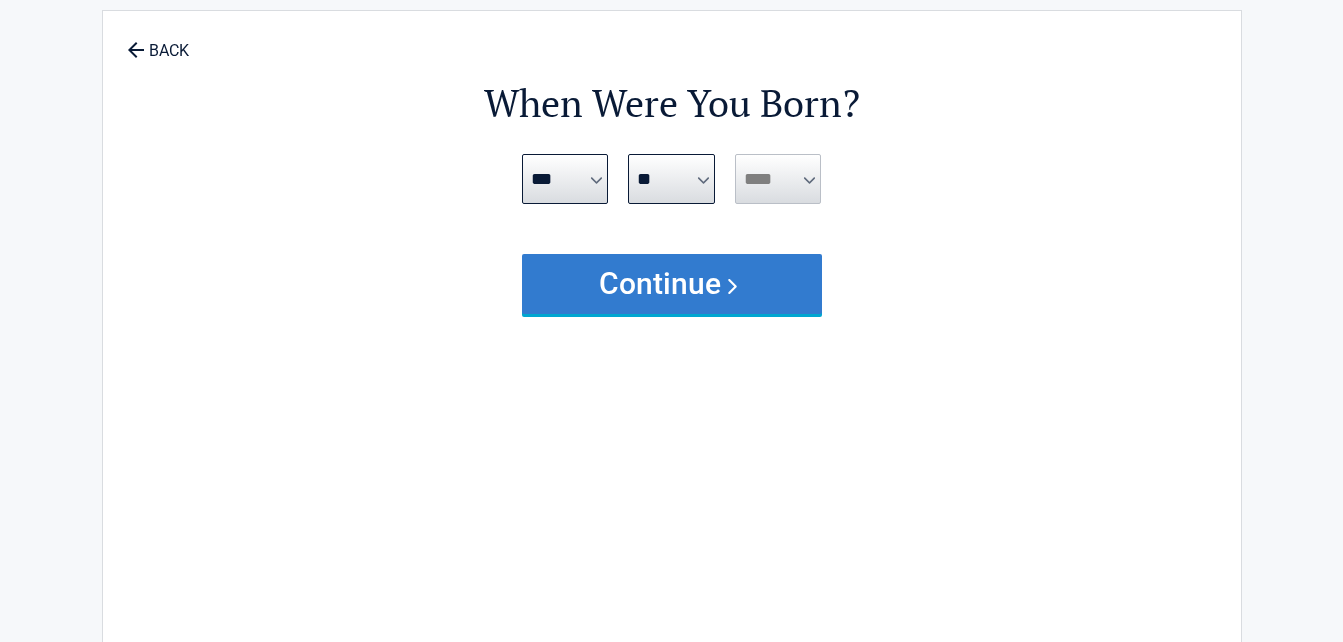 click on "Continue" at bounding box center (672, 284) 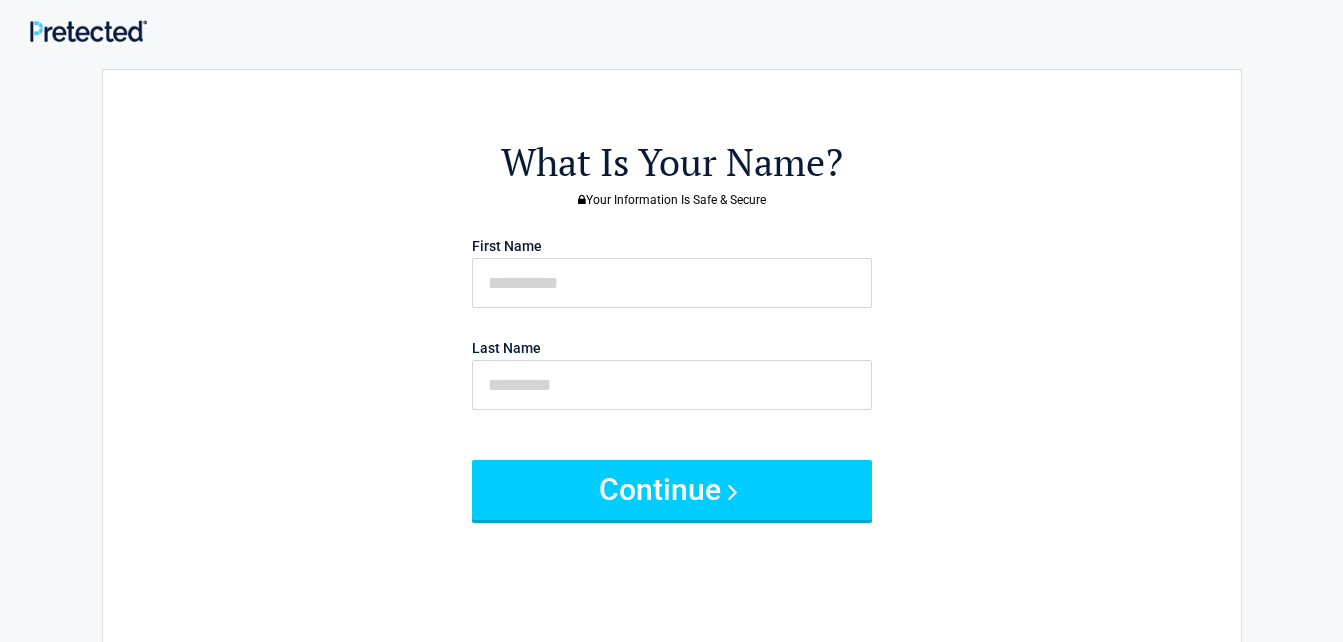 scroll, scrollTop: 0, scrollLeft: 0, axis: both 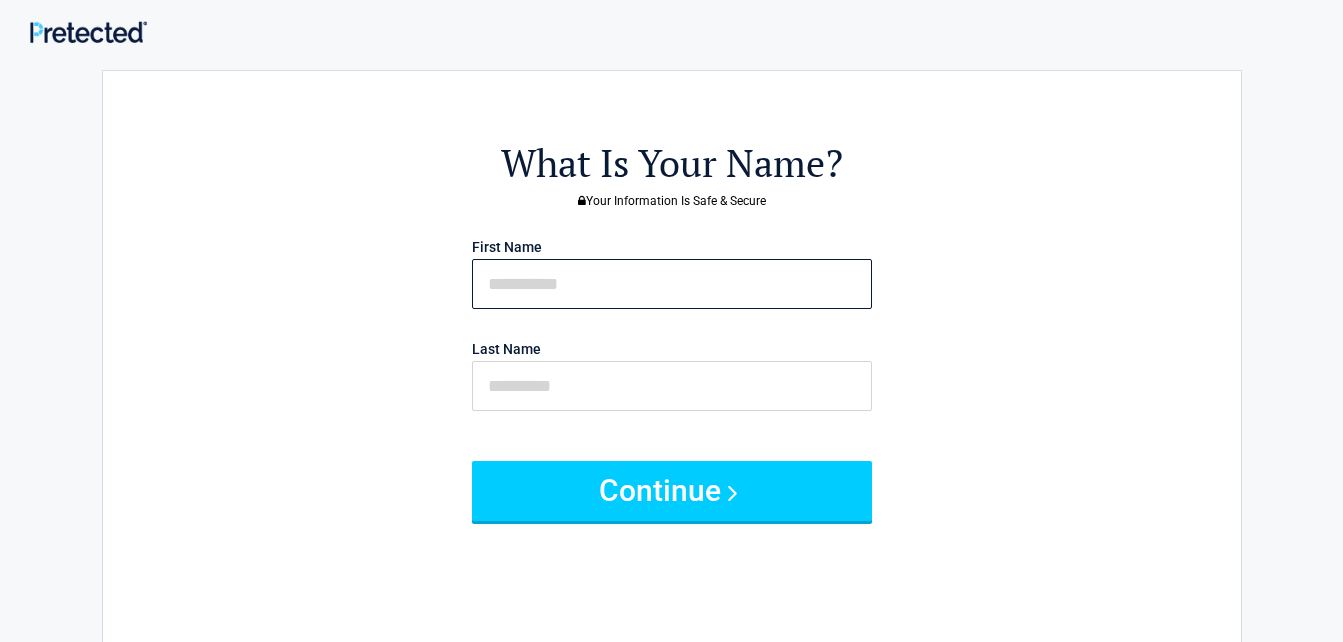 click at bounding box center (672, 284) 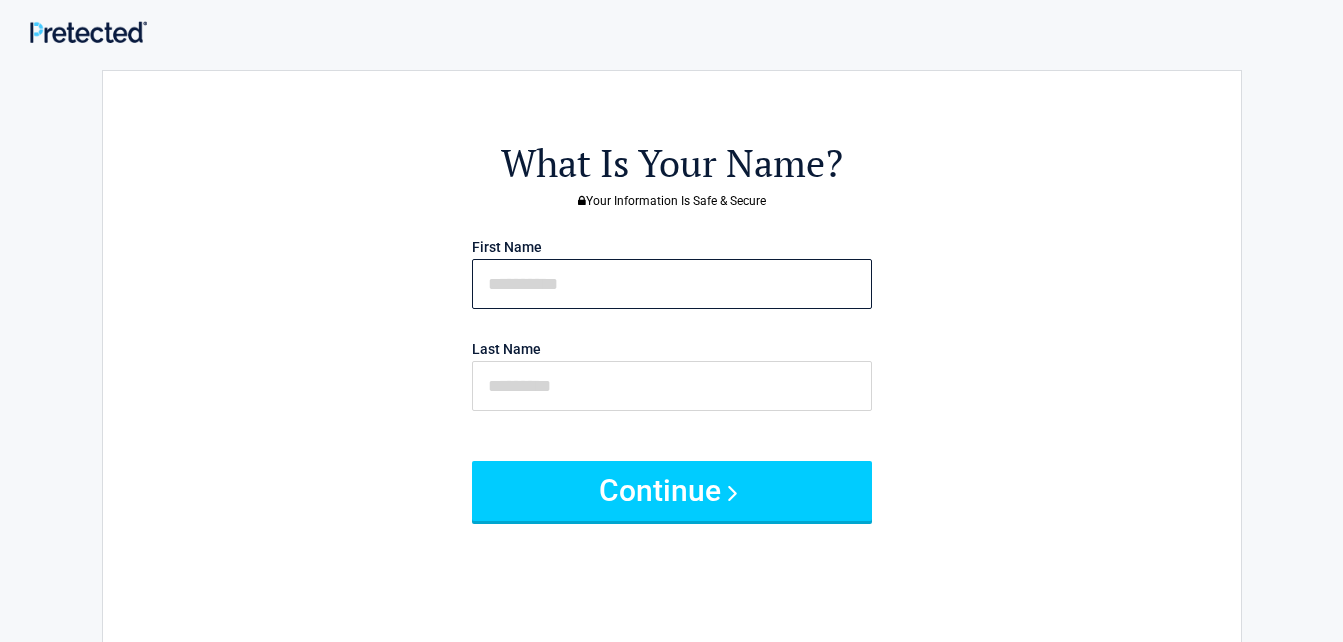 drag, startPoint x: 685, startPoint y: 289, endPoint x: 706, endPoint y: 348, distance: 62.625874 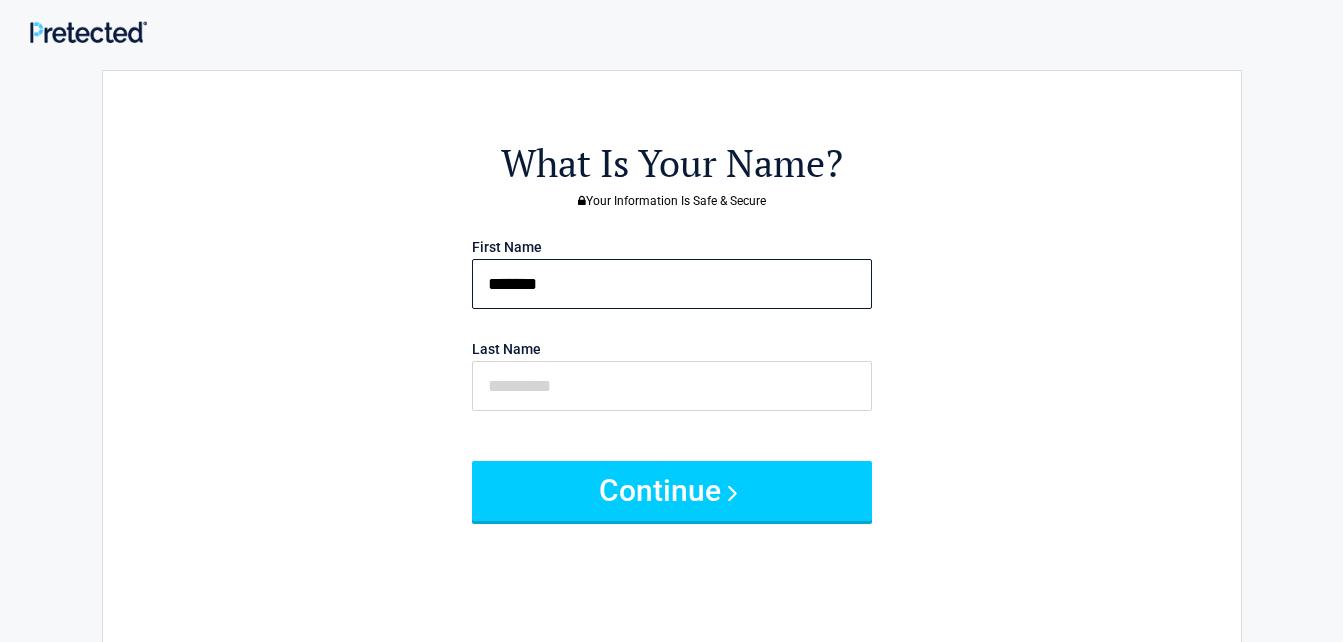 type on "*******" 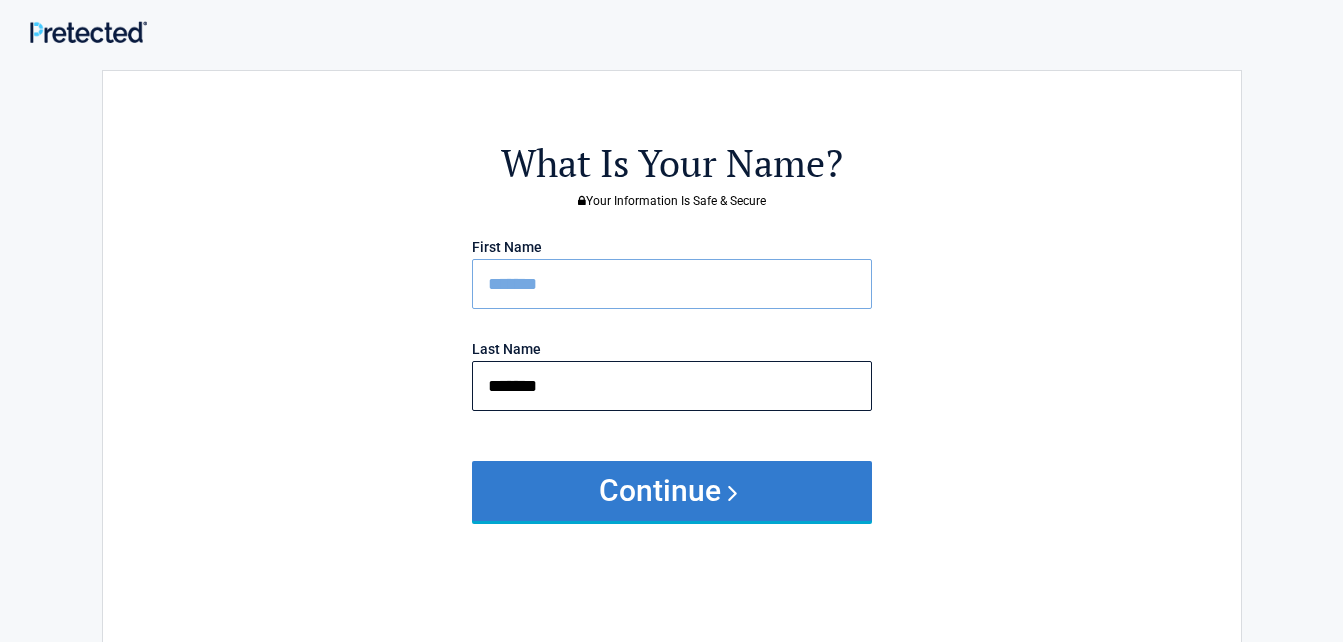 type on "*******" 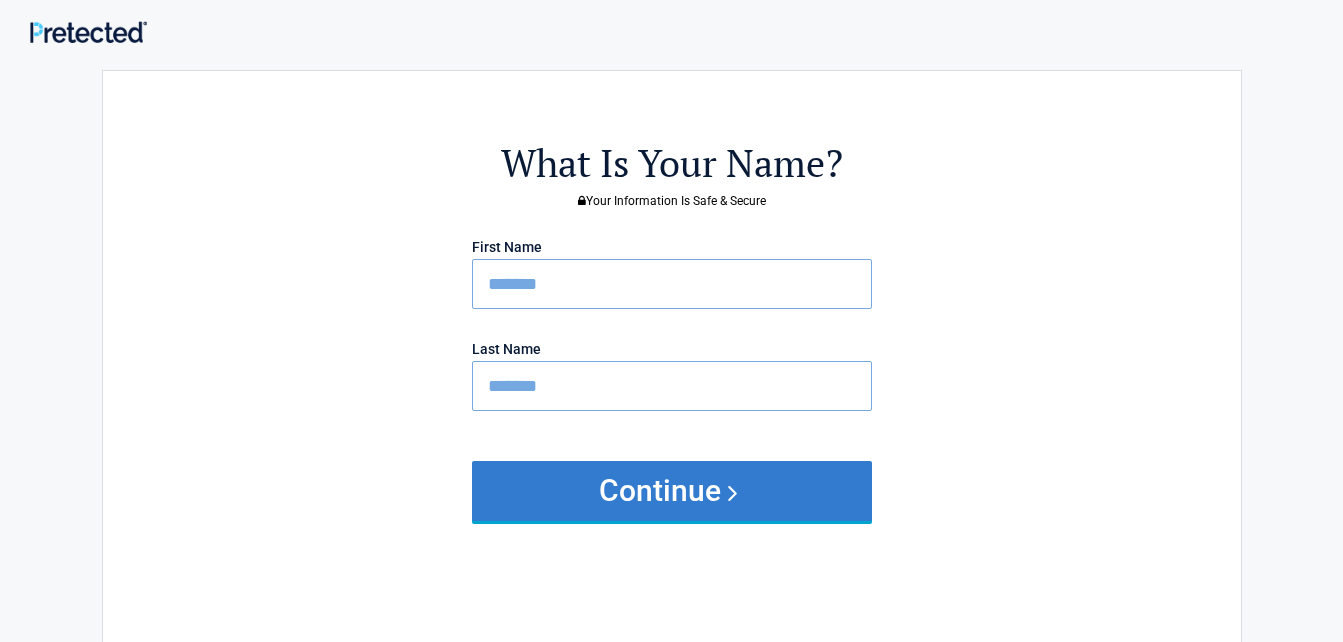 click on "Continue" at bounding box center [672, 491] 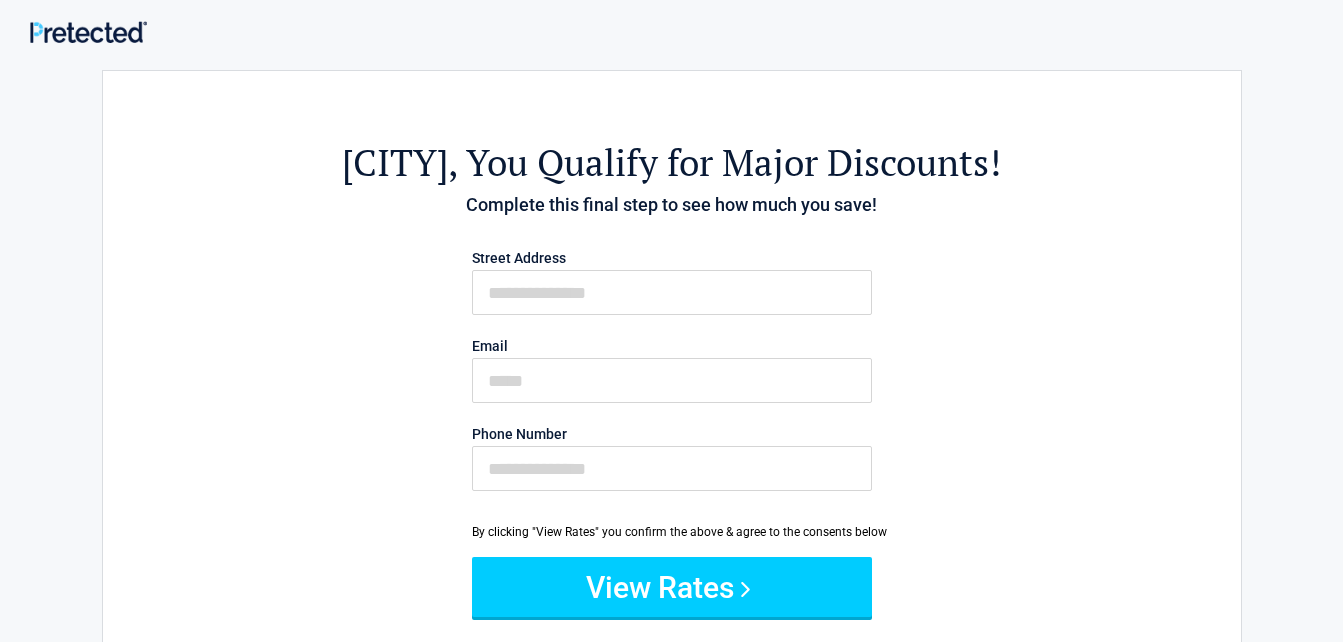 click on "Street Address
Email
Phone Number" at bounding box center [672, 375] 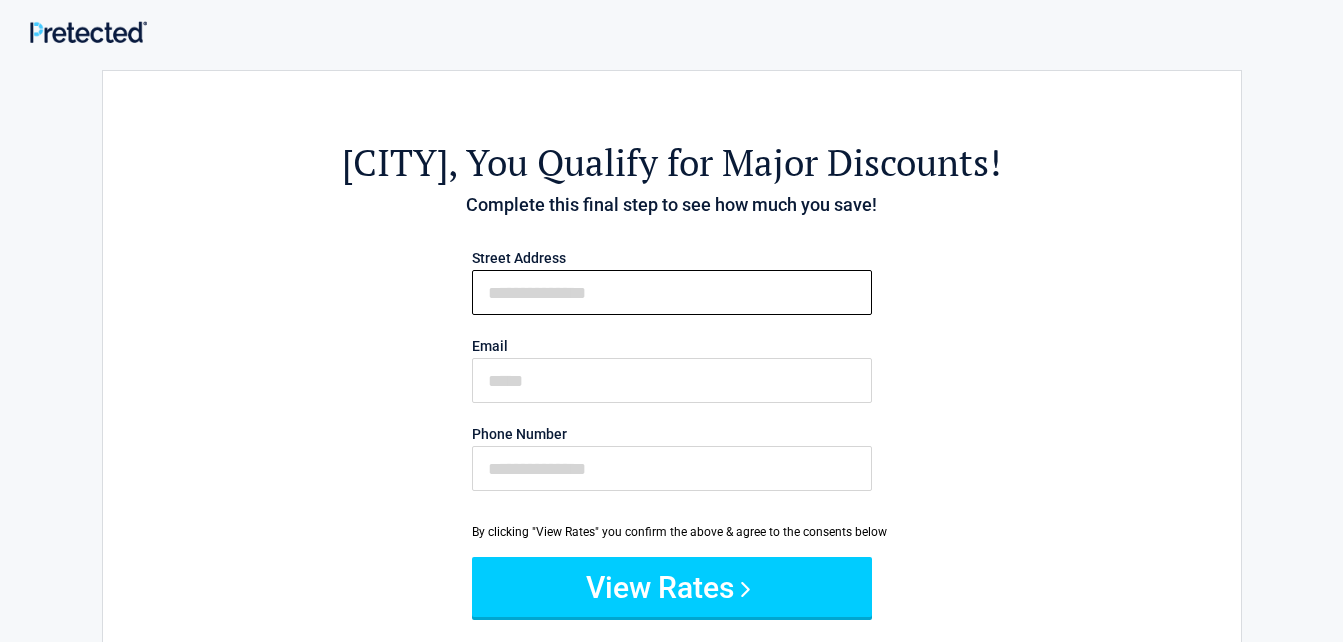 click on "First Name" at bounding box center [672, 292] 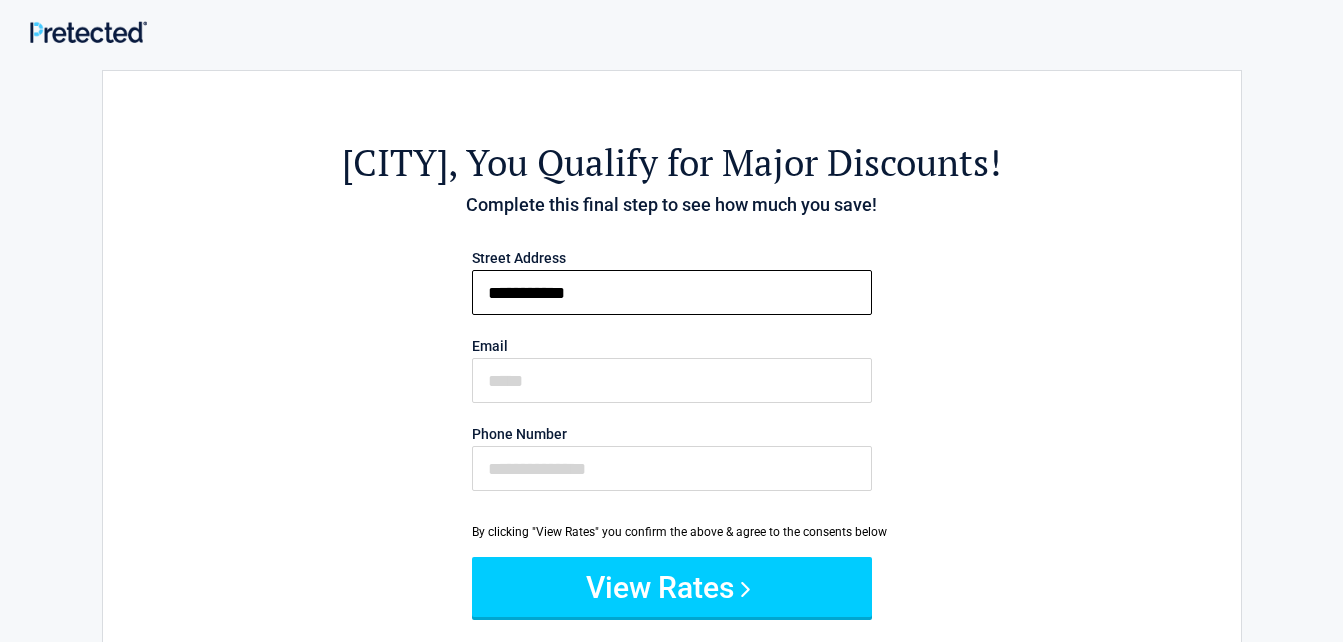 type on "**********" 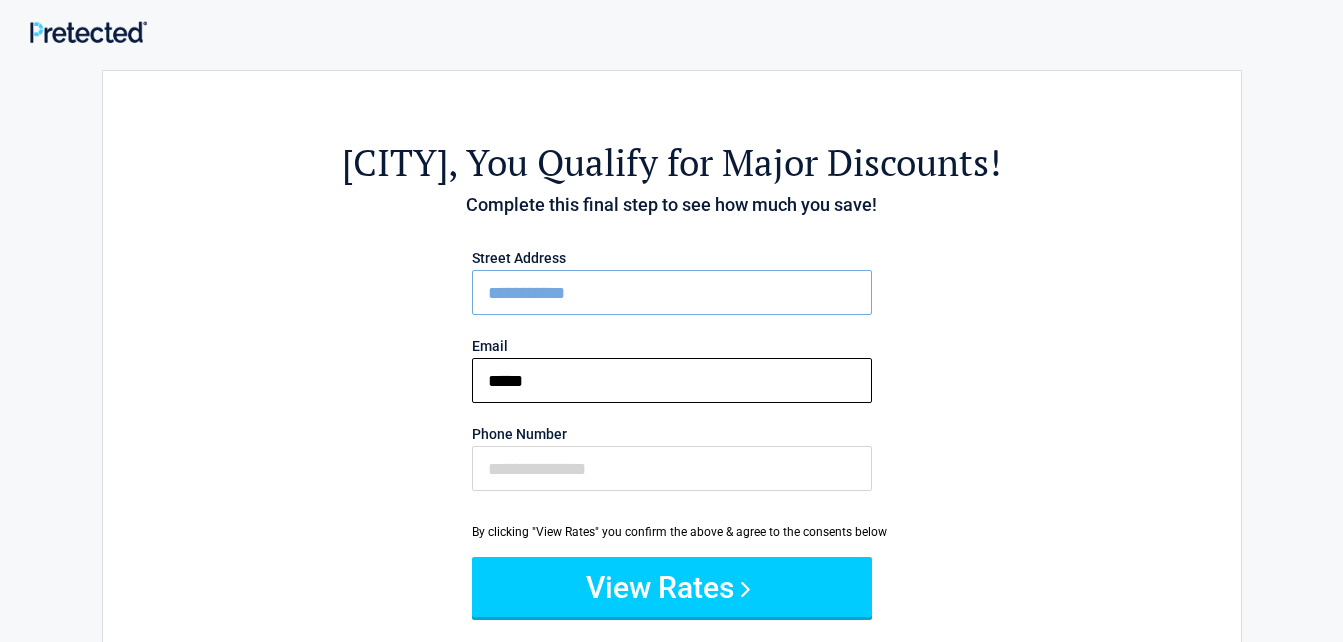 type on "**********" 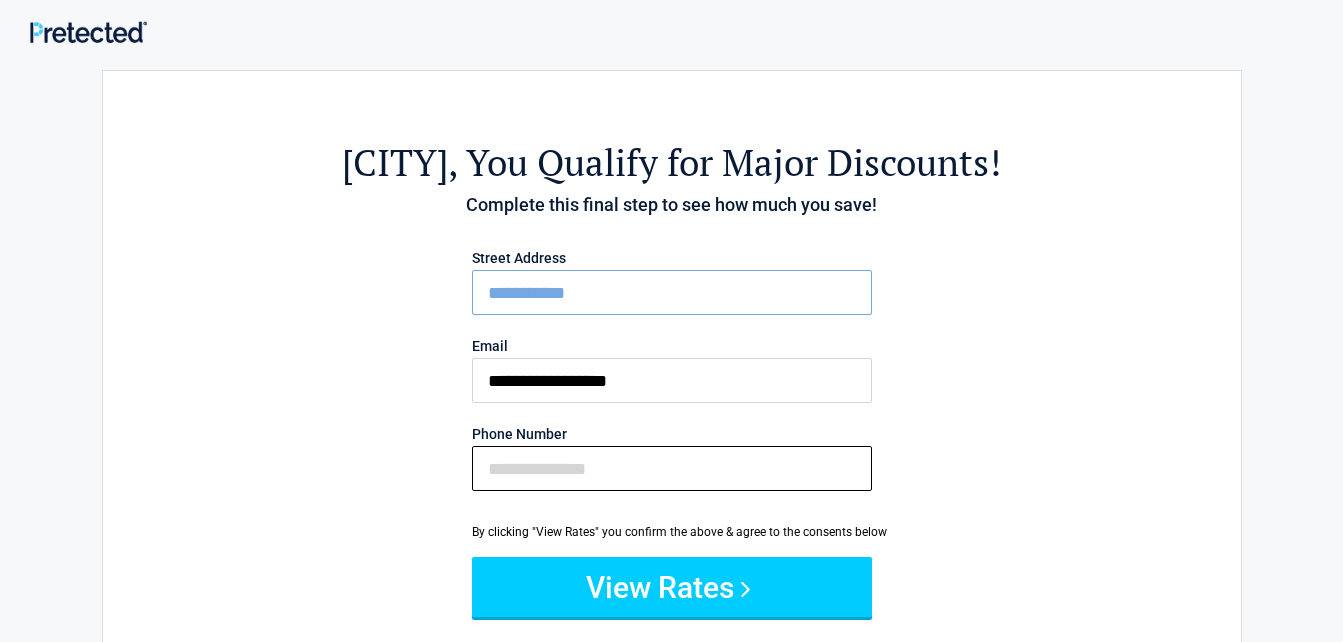 type on "**********" 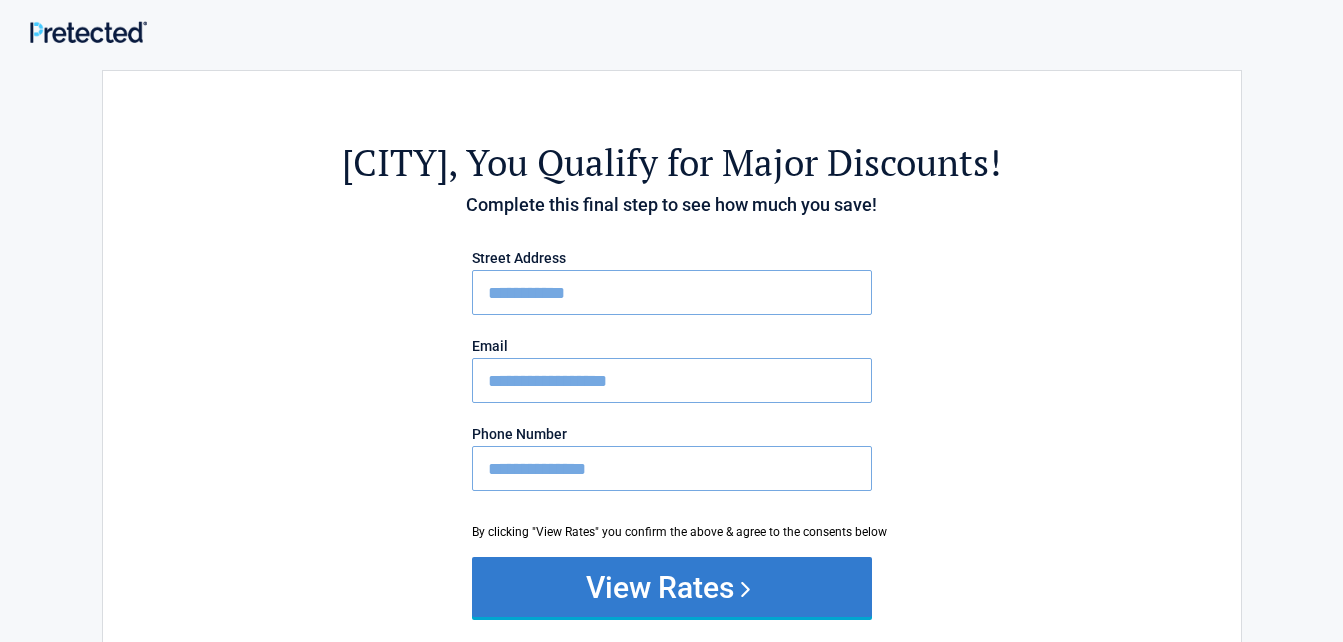 click on "View Rates" at bounding box center (672, 587) 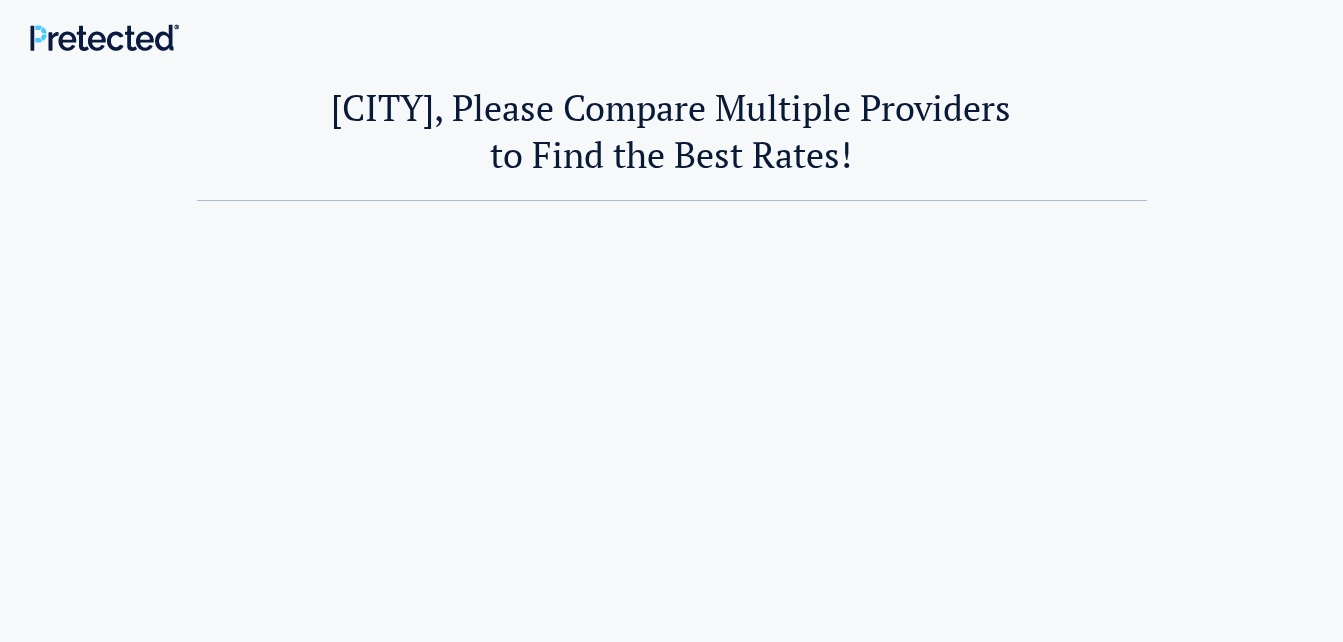 scroll, scrollTop: 0, scrollLeft: 0, axis: both 